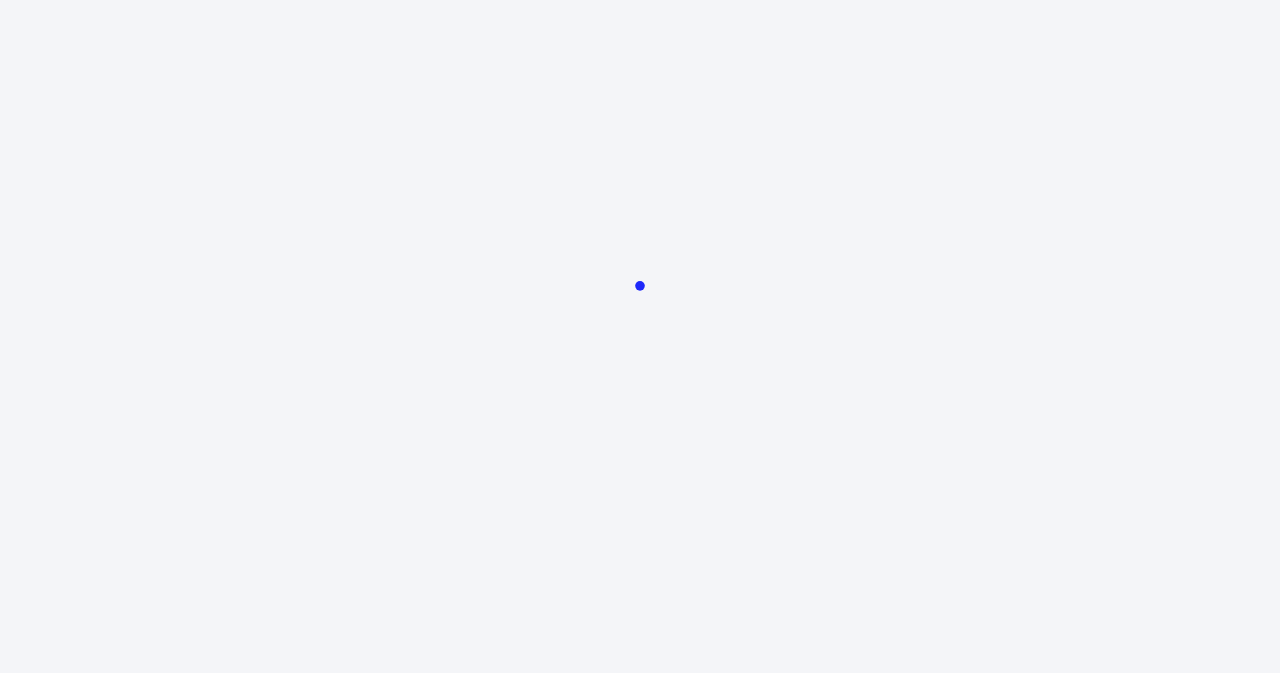 scroll, scrollTop: 0, scrollLeft: 0, axis: both 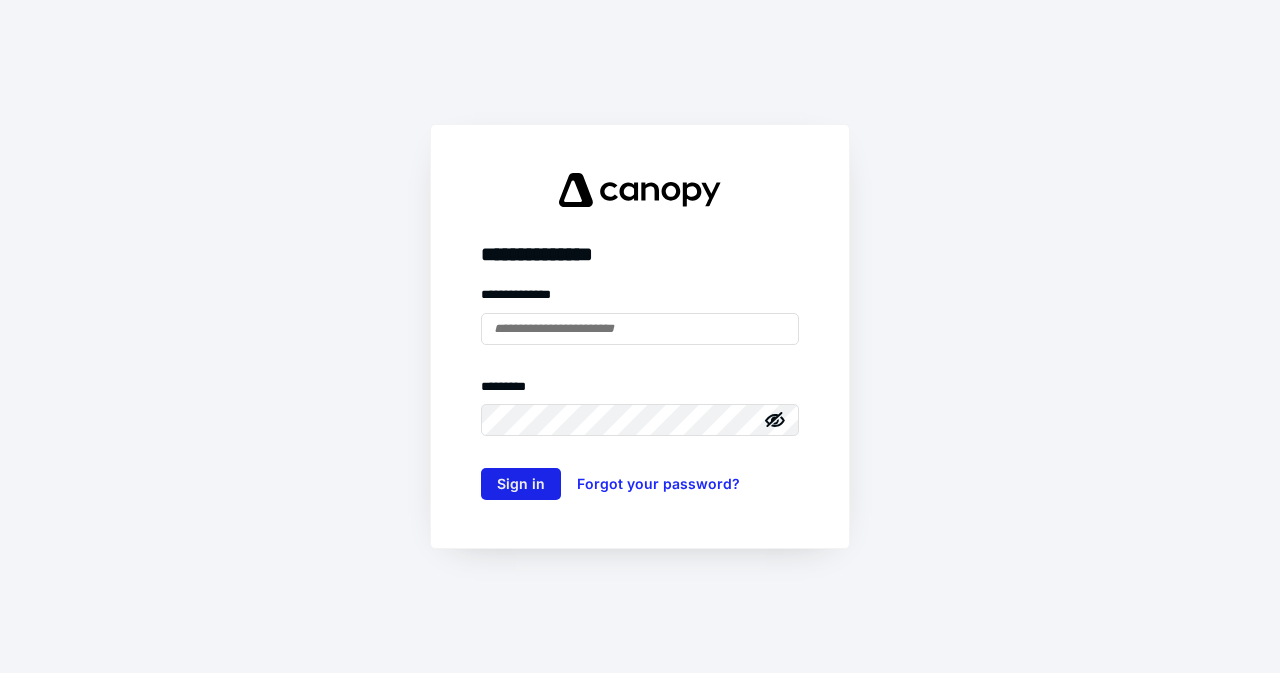 type on "**********" 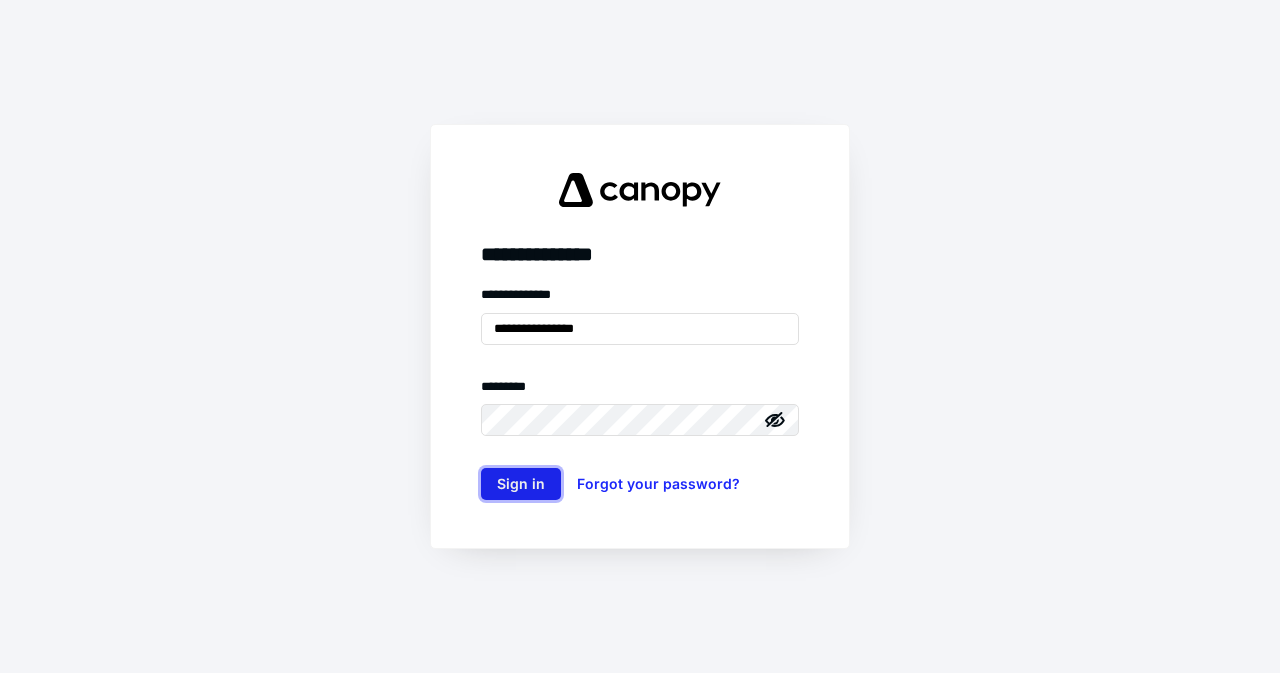 click on "Sign in" at bounding box center [521, 484] 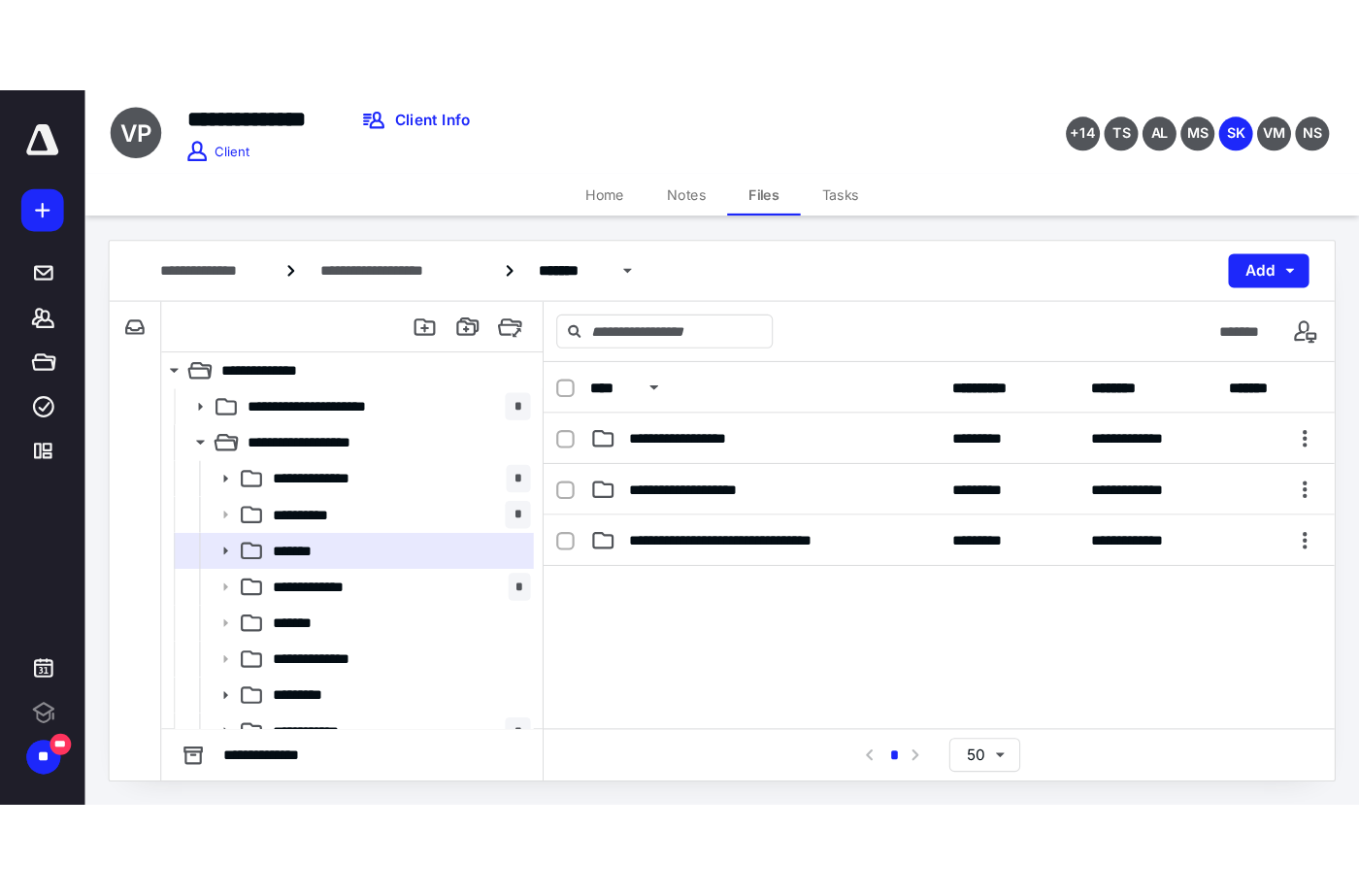 scroll, scrollTop: 0, scrollLeft: 0, axis: both 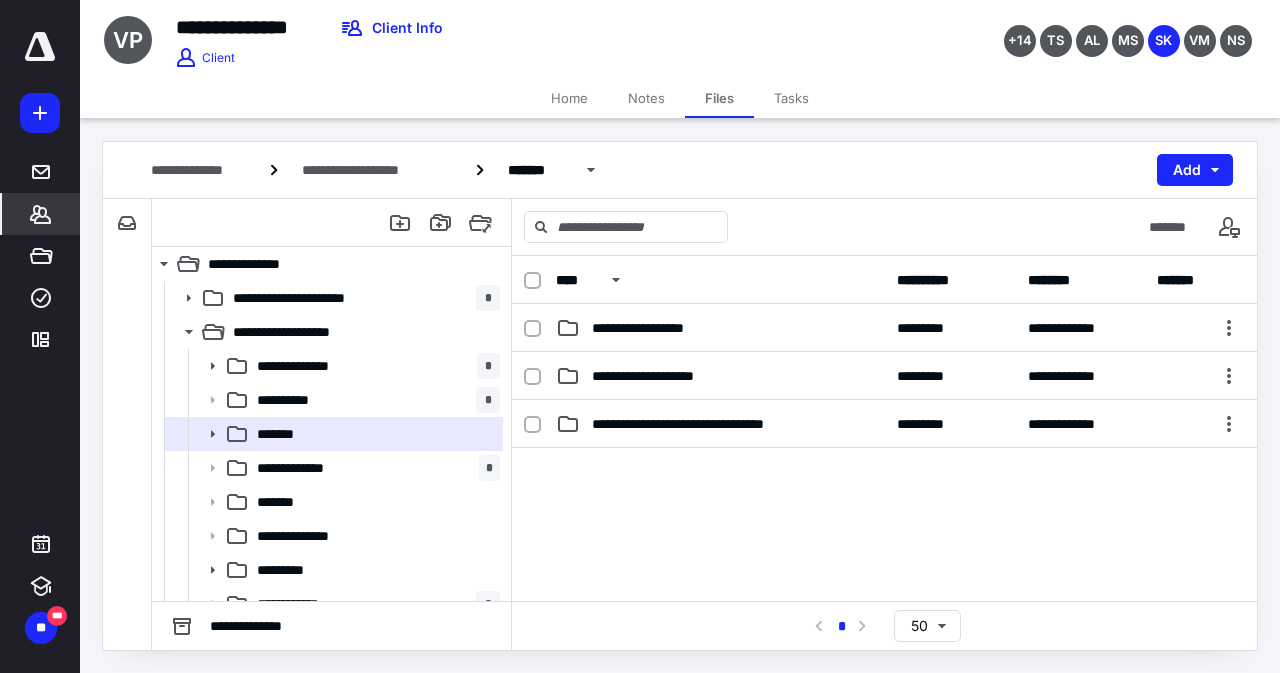 click on "*******" at bounding box center [41, 214] 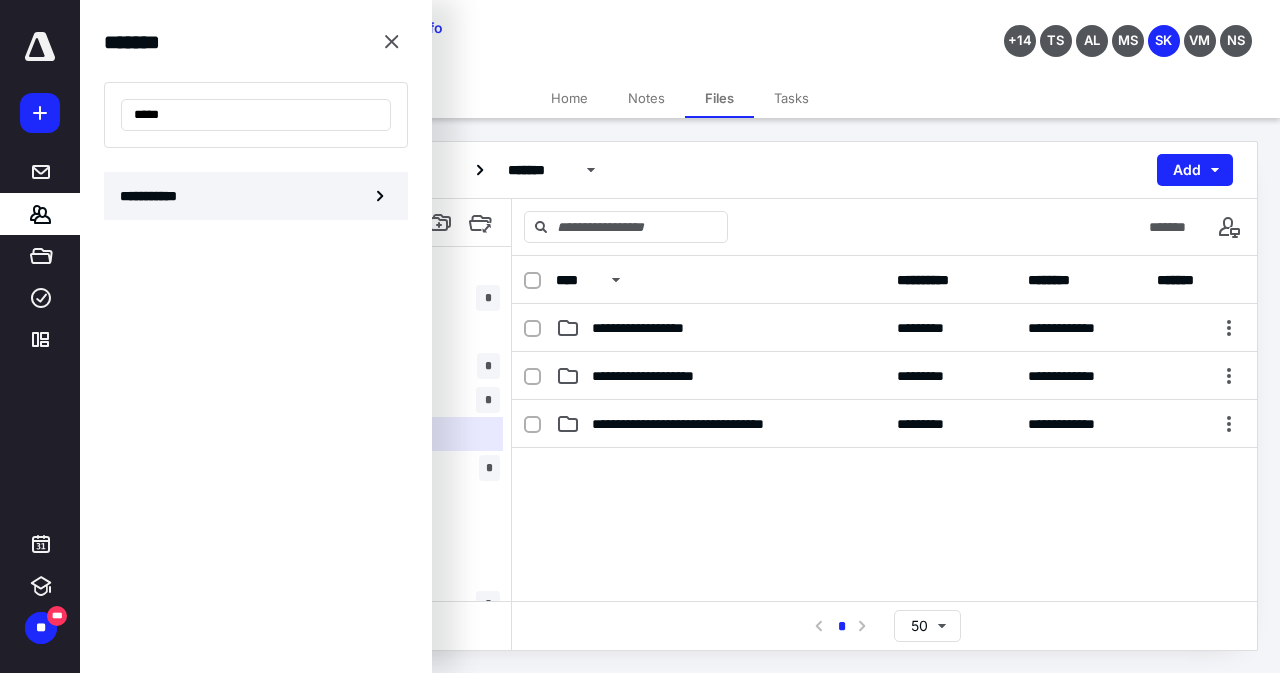 type on "*****" 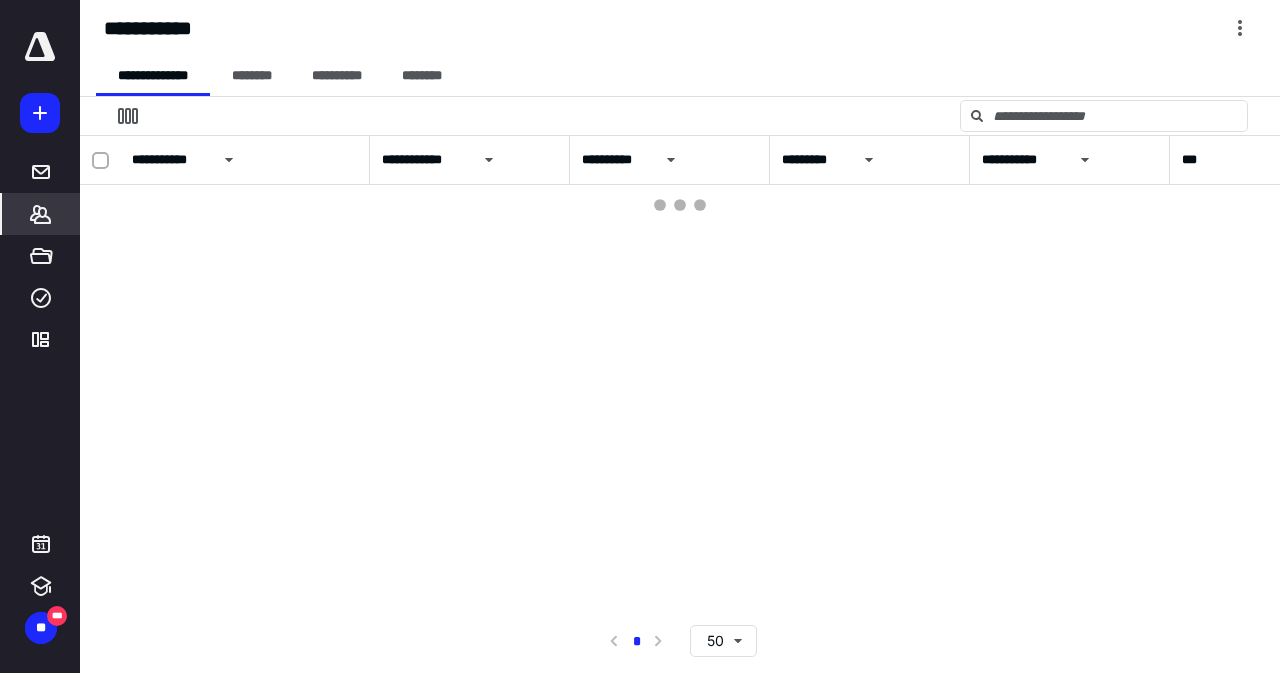click on "*******" at bounding box center (41, 214) 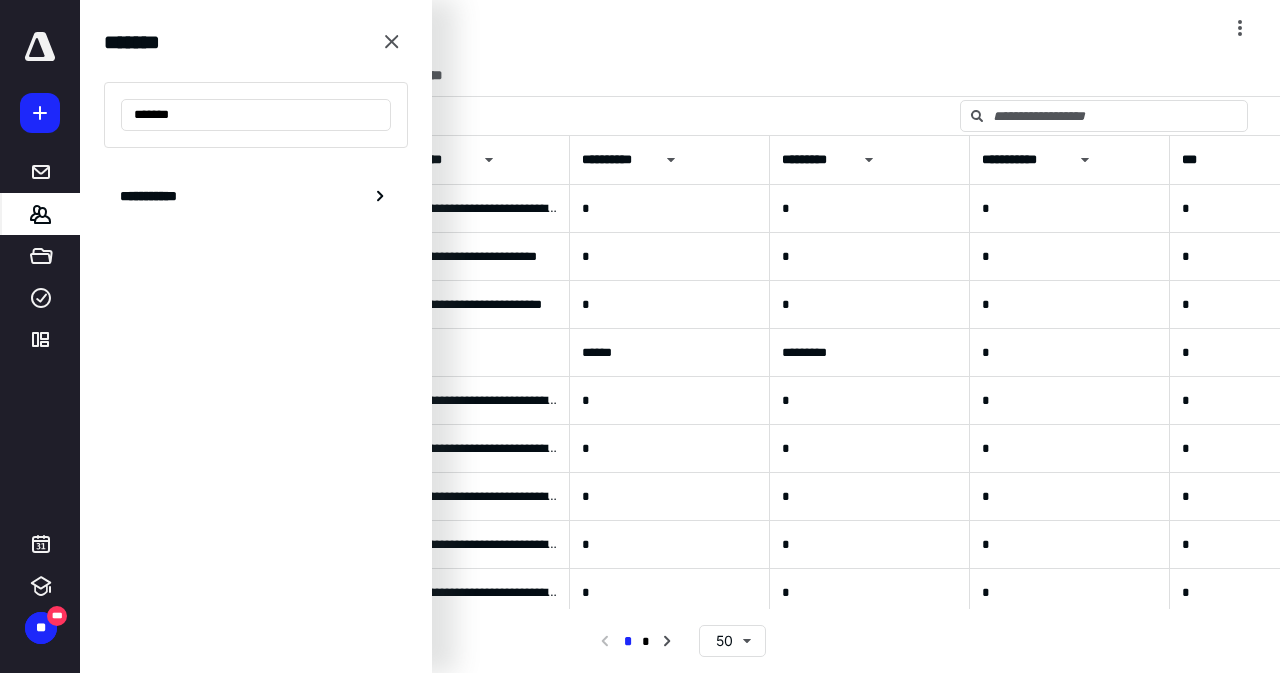 type on "*******" 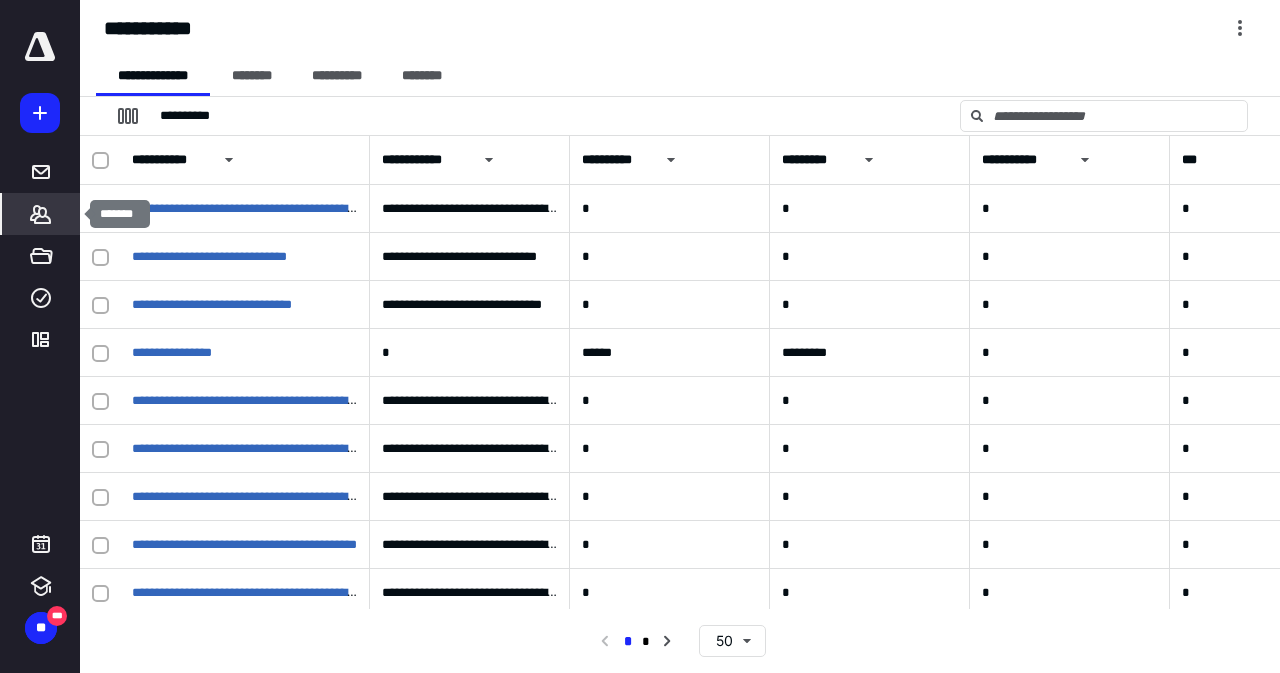 click 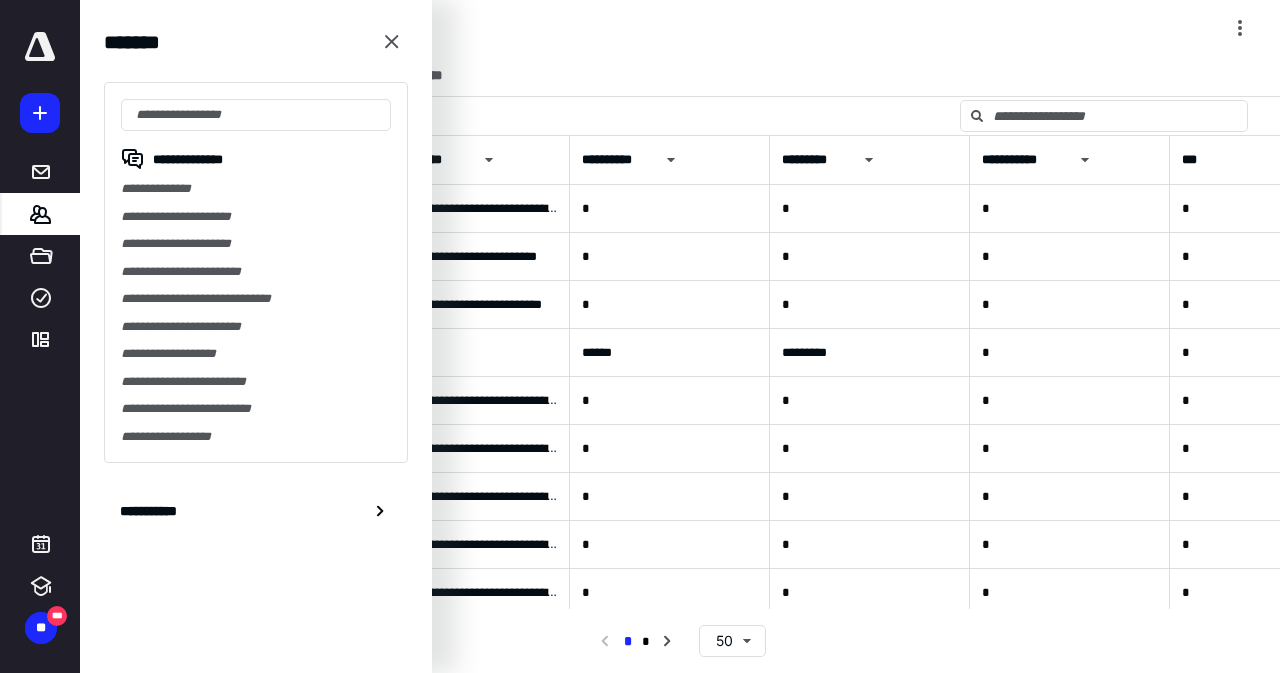 click on "**********" at bounding box center [256, 272] 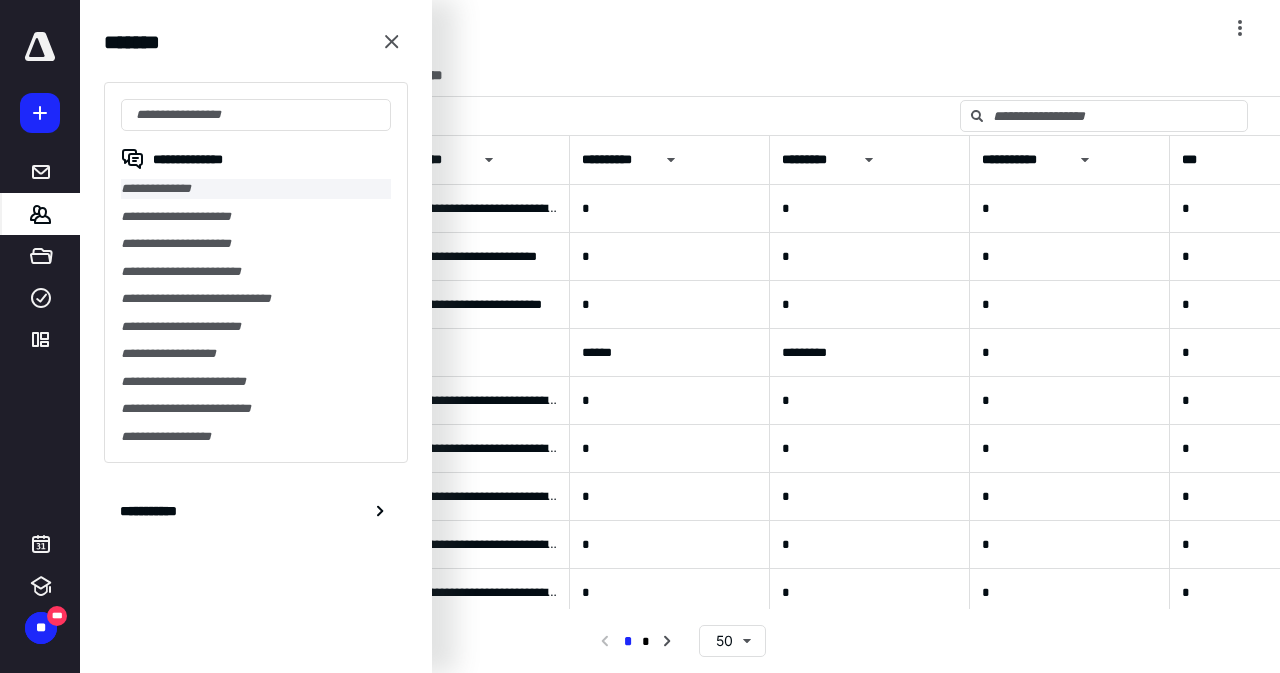 click on "**********" at bounding box center (256, 189) 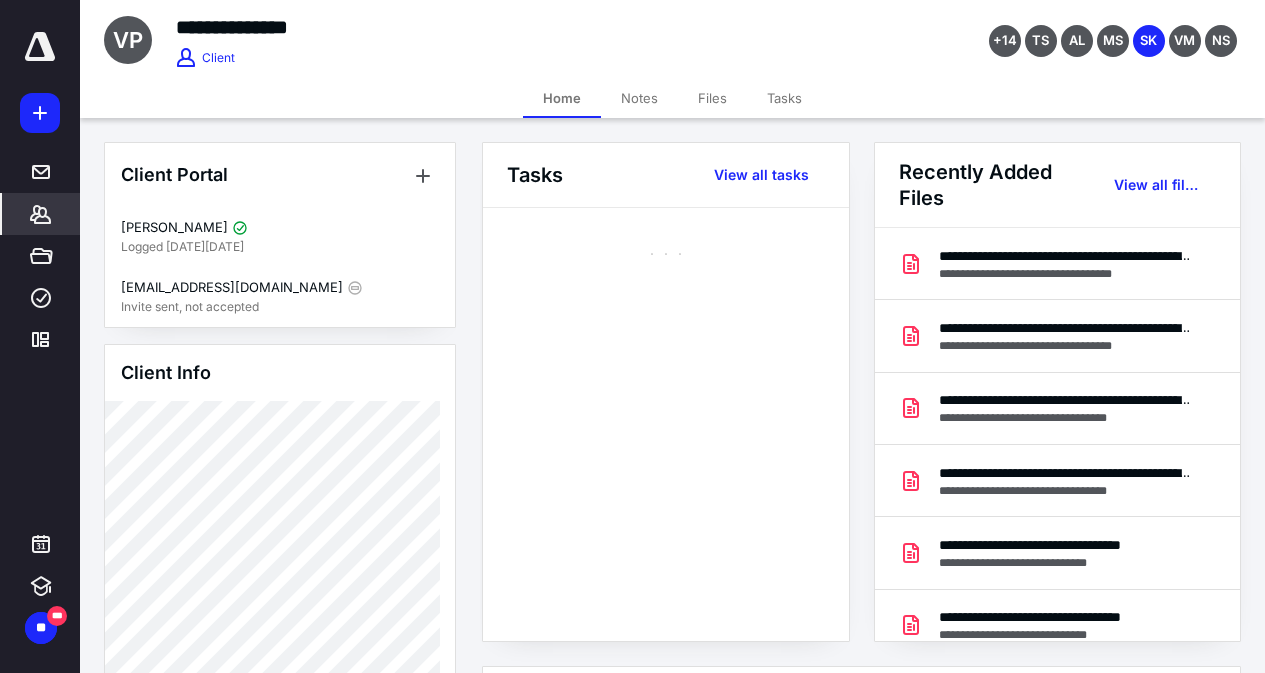 click 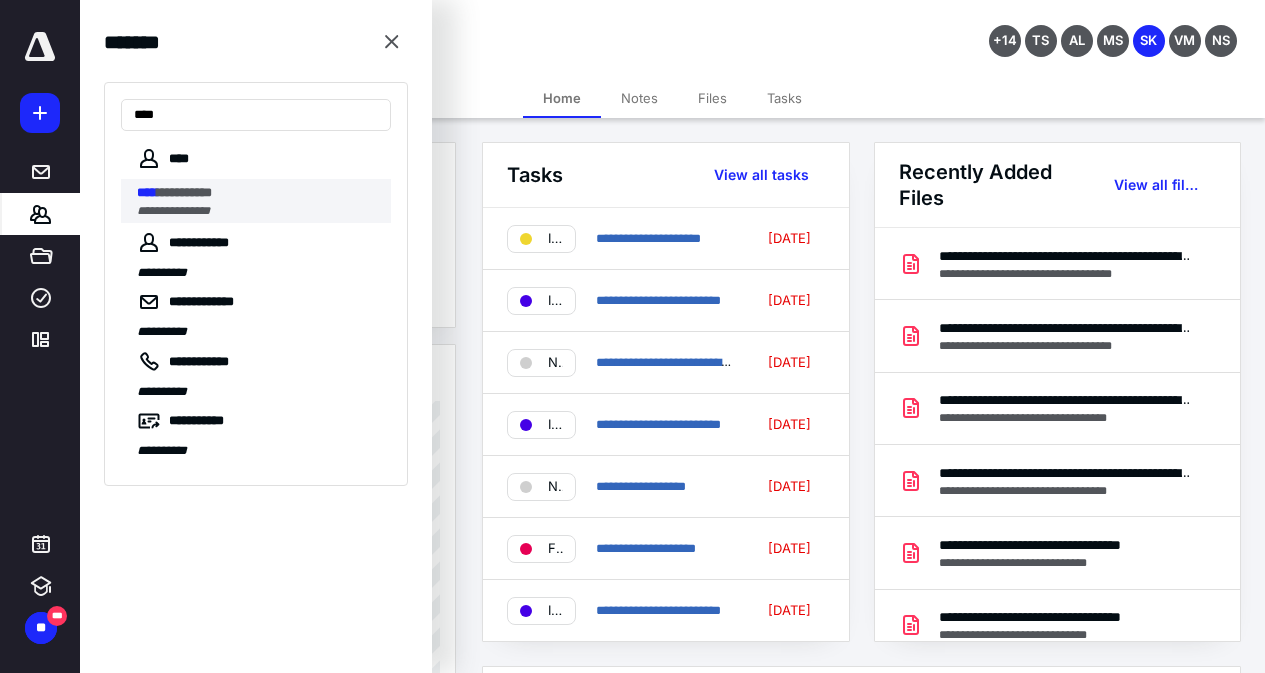 type on "****" 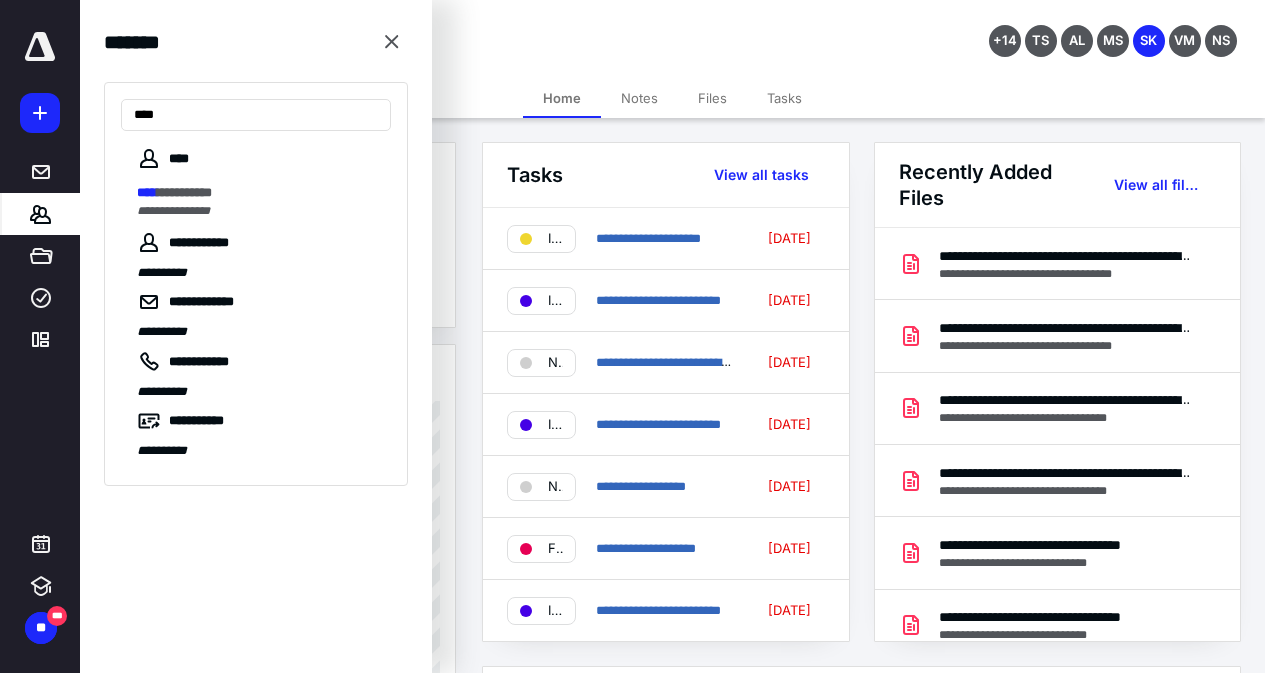 click on "**********" at bounding box center [184, 192] 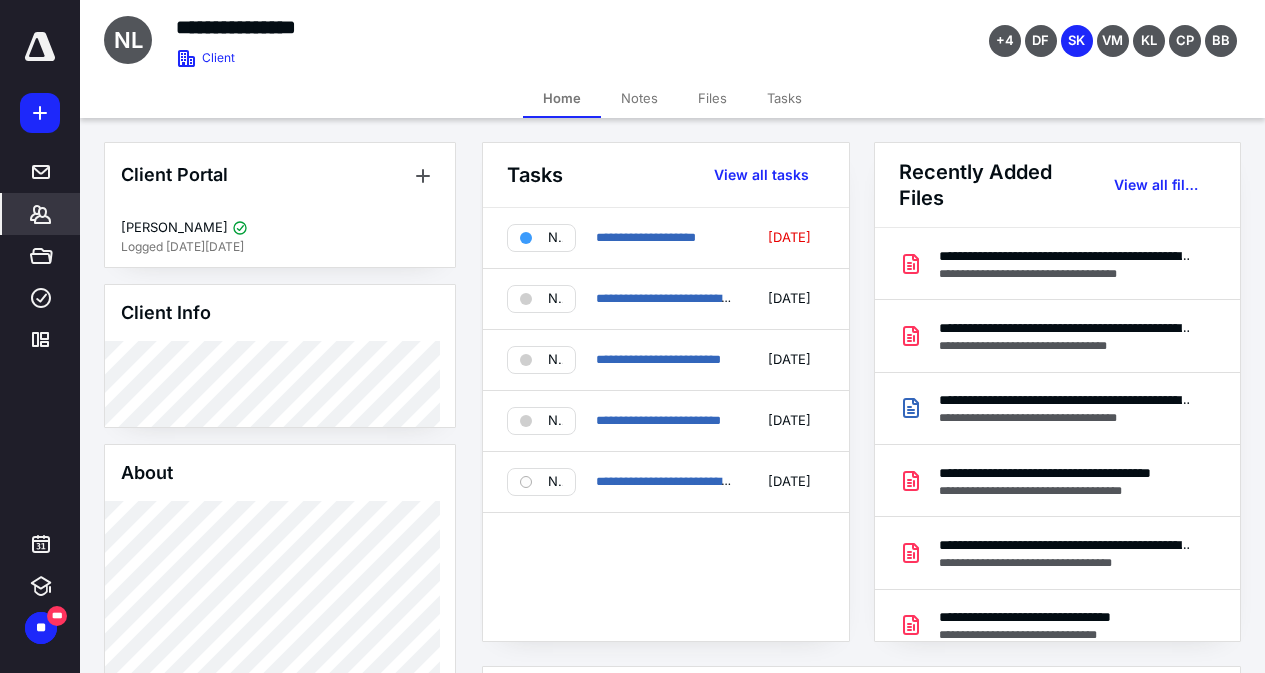 click on "**********" at bounding box center (672, 39) 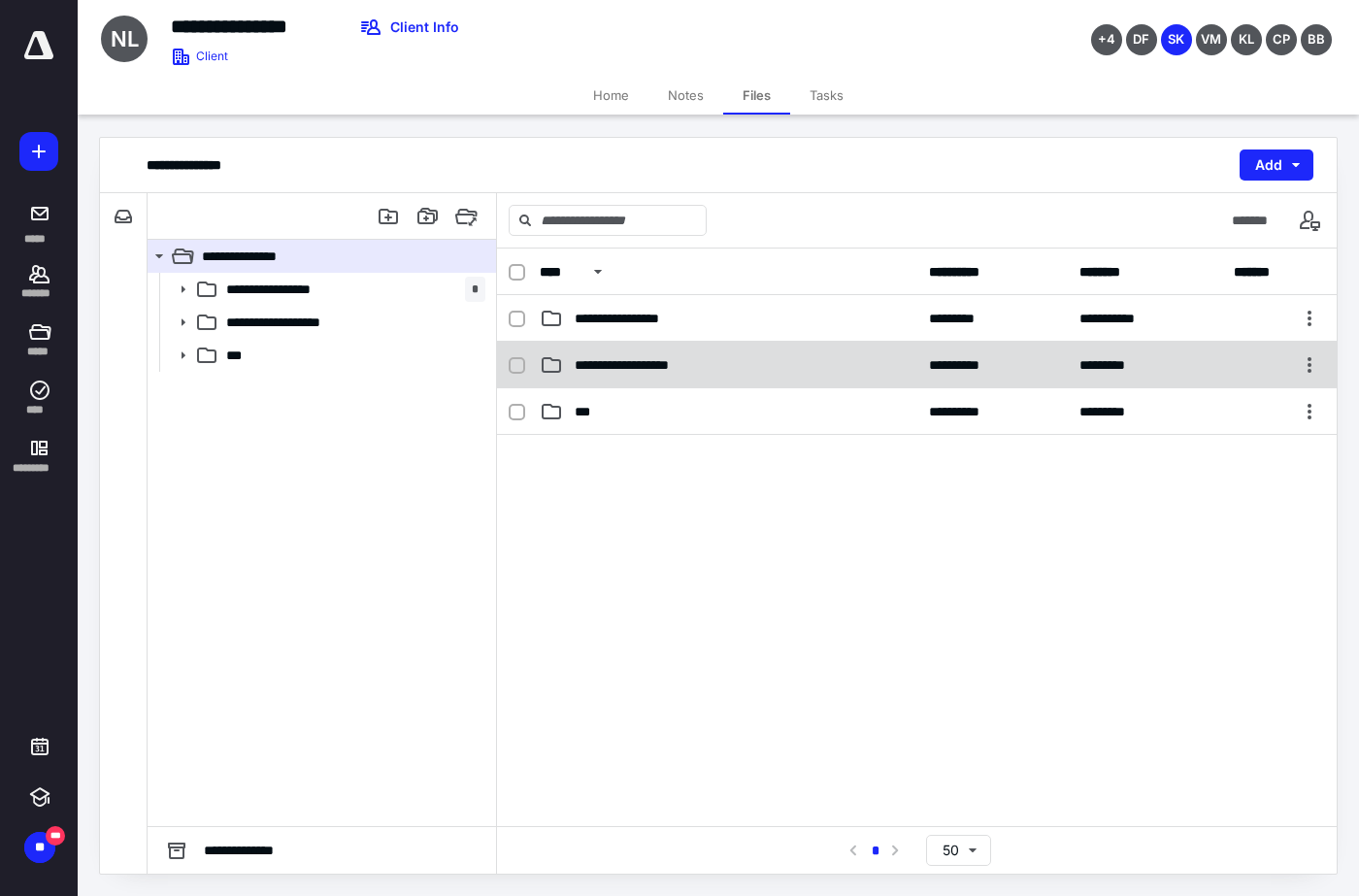 click on "**********" at bounding box center (728, 365) 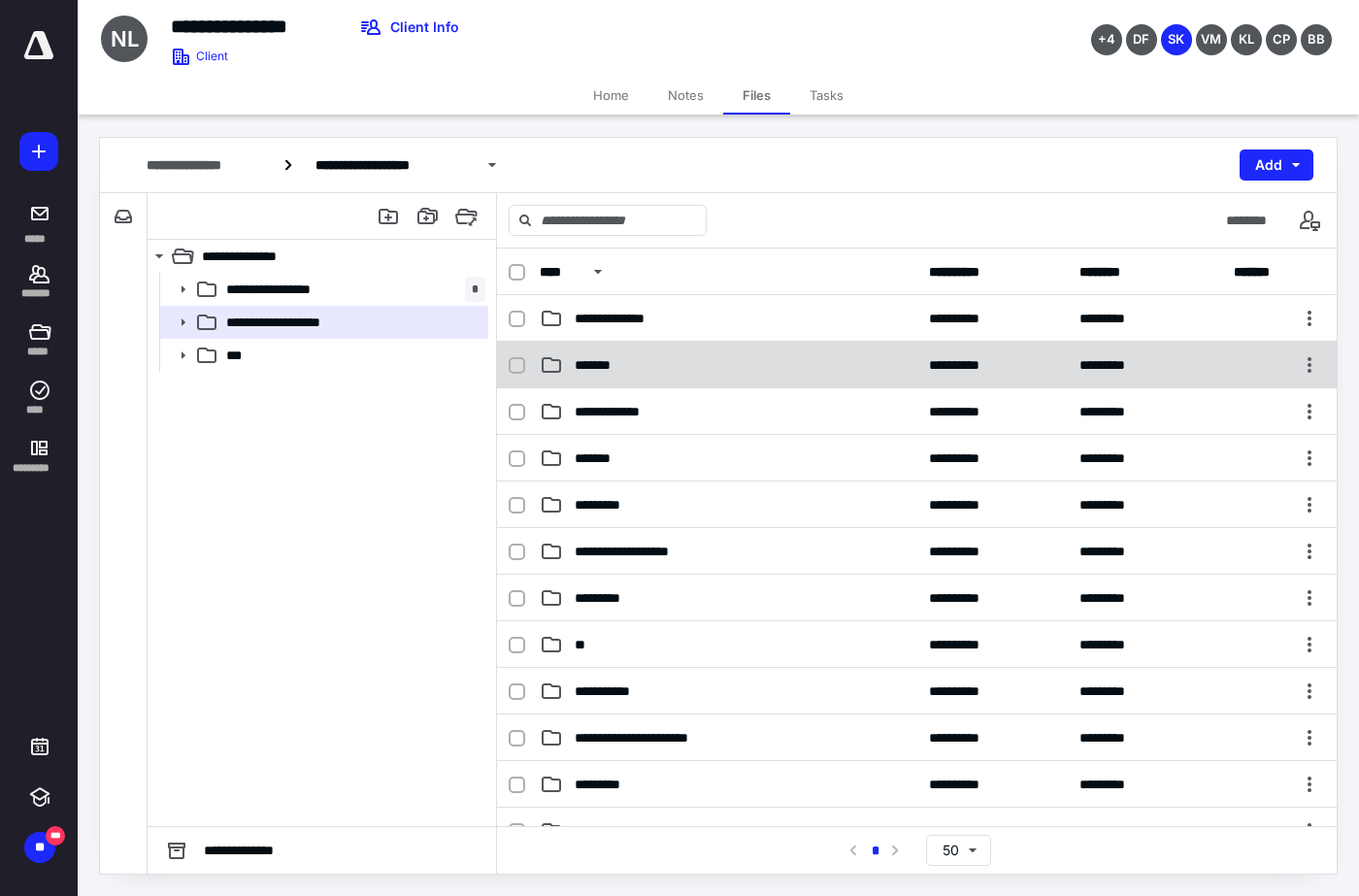 click on "**********" at bounding box center [916, 365] 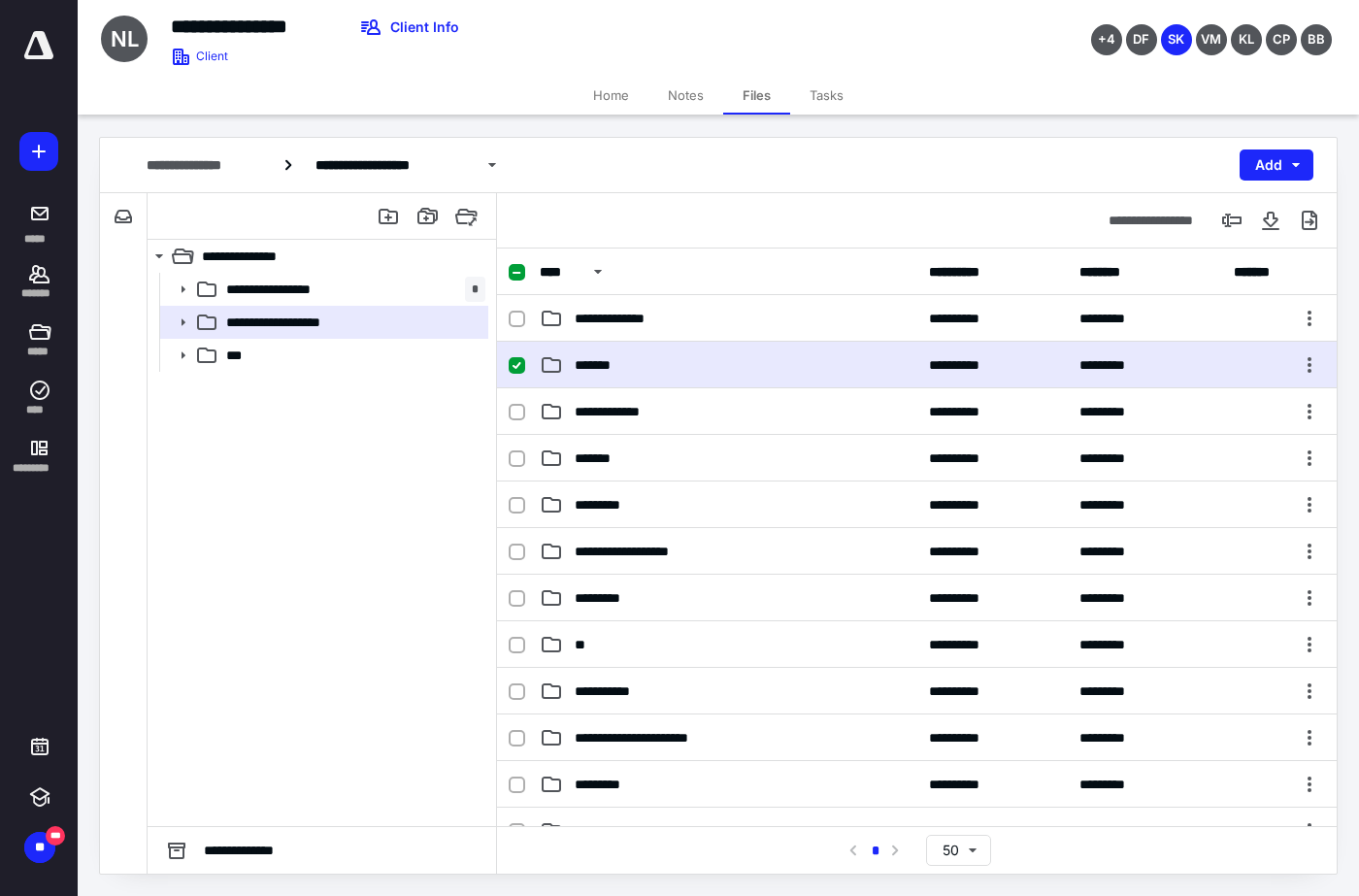 checkbox on "true" 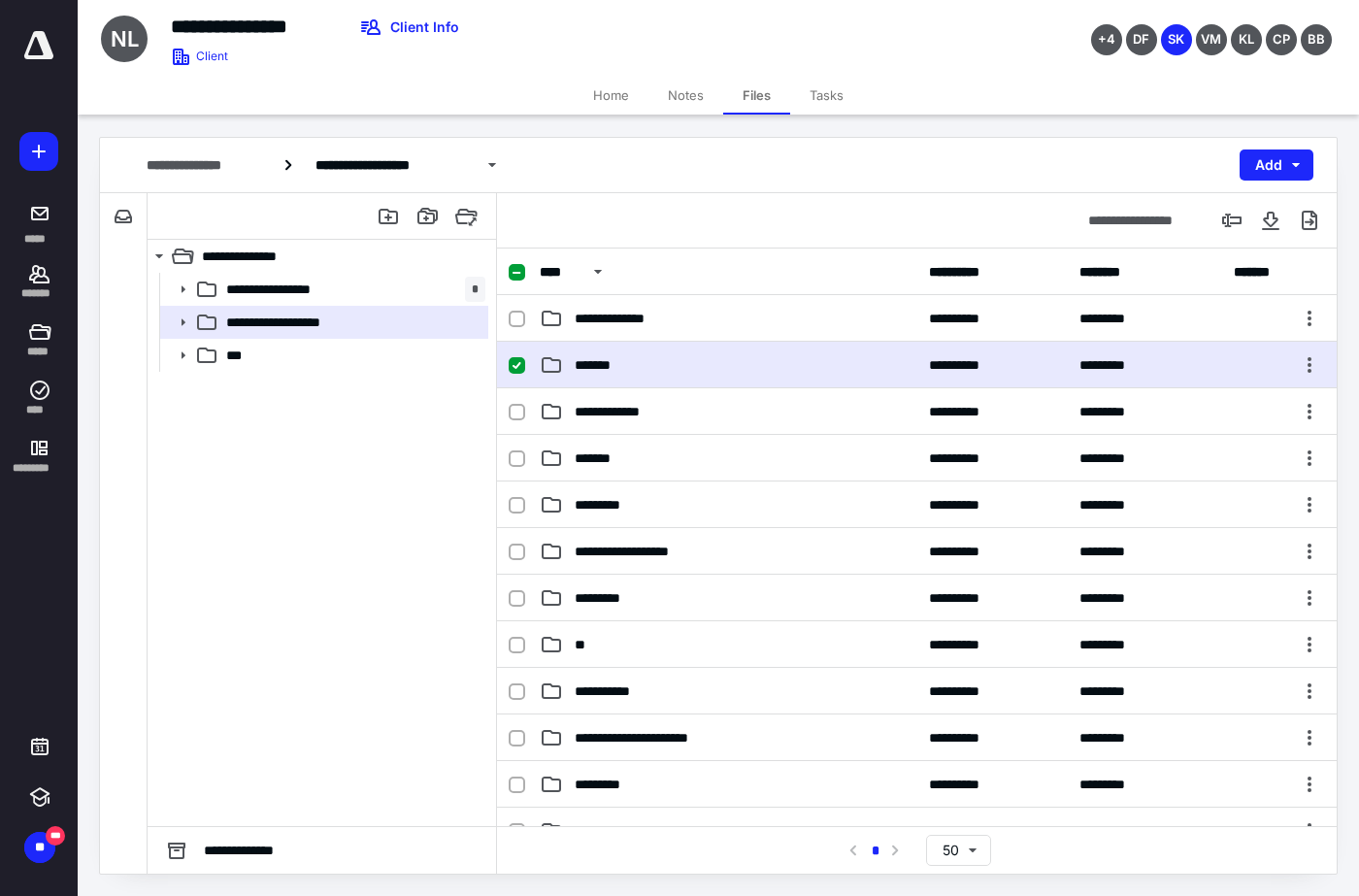 click on "**********" at bounding box center (916, 365) 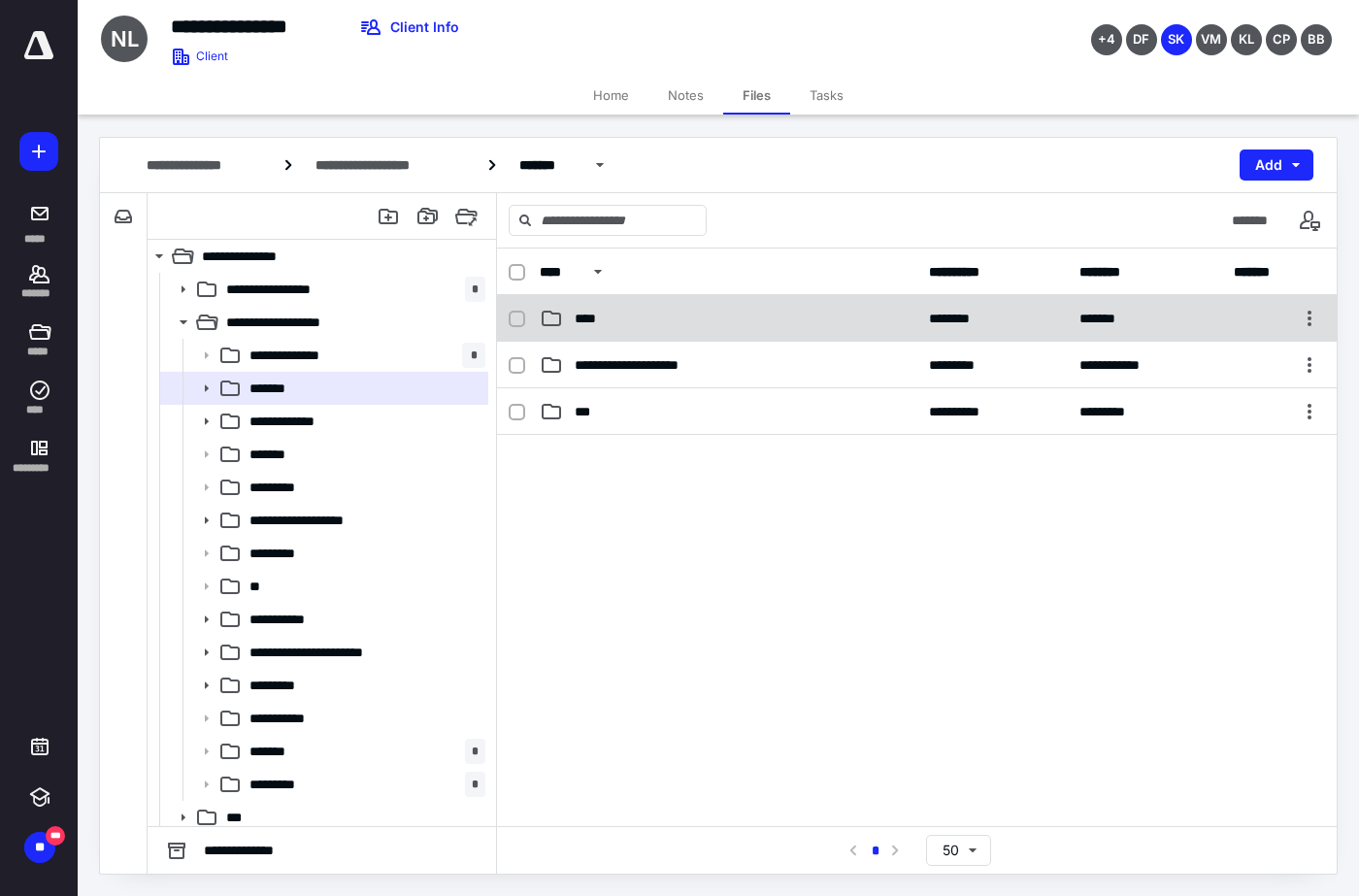 click on "**** ******** *******" at bounding box center [916, 318] 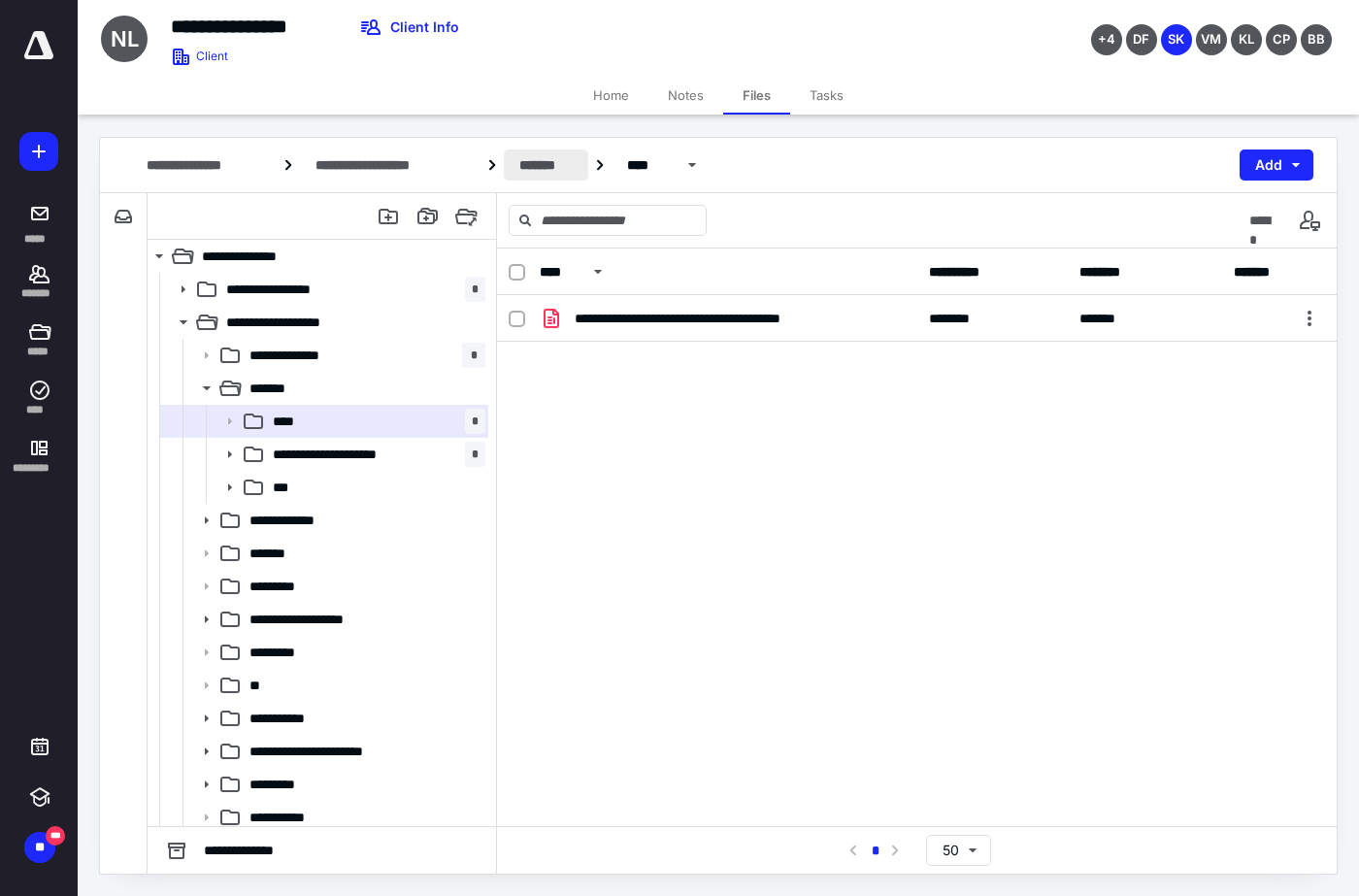 click on "*******" at bounding box center (546, 165) 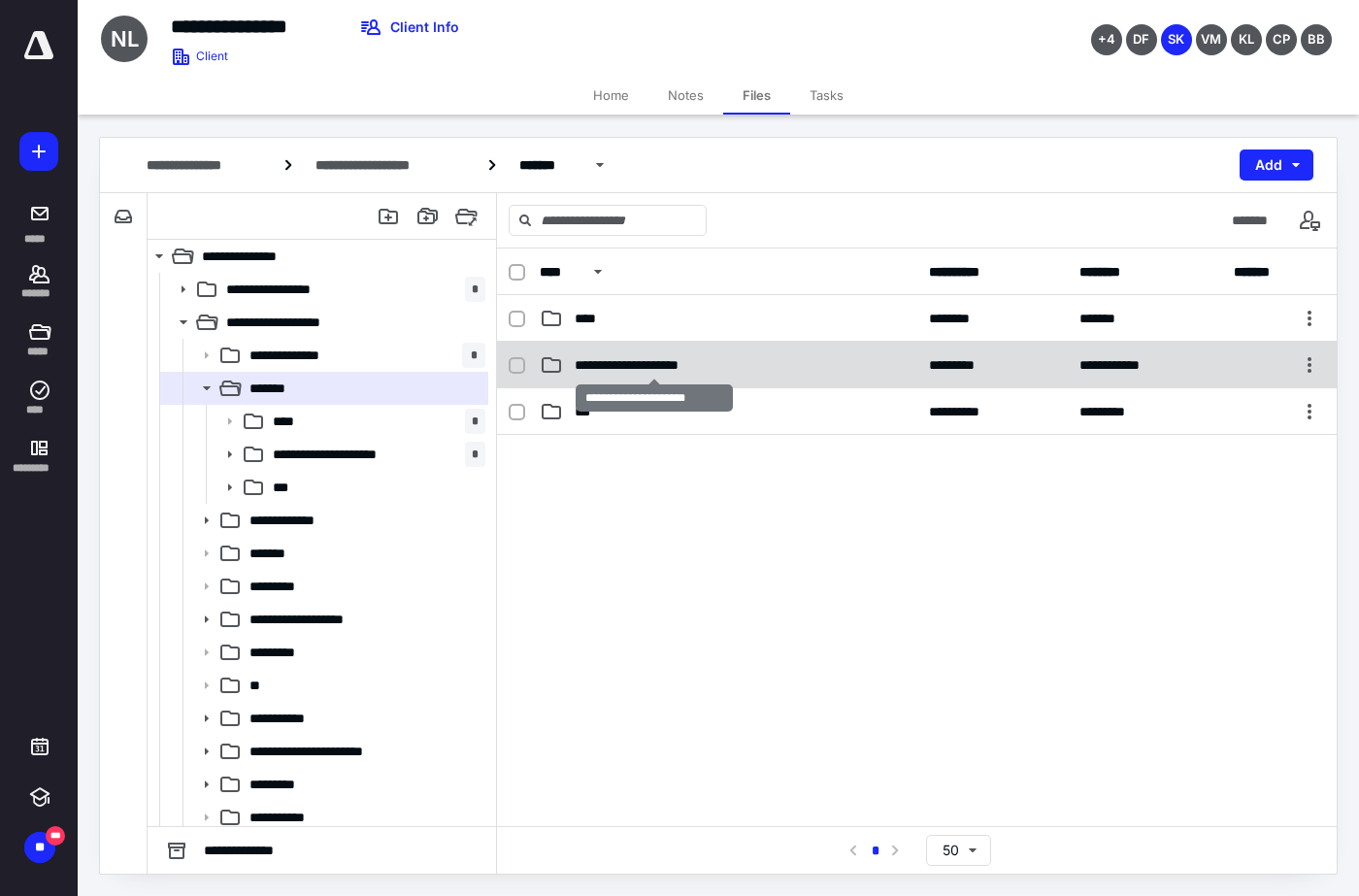 click on "**********" at bounding box center [654, 365] 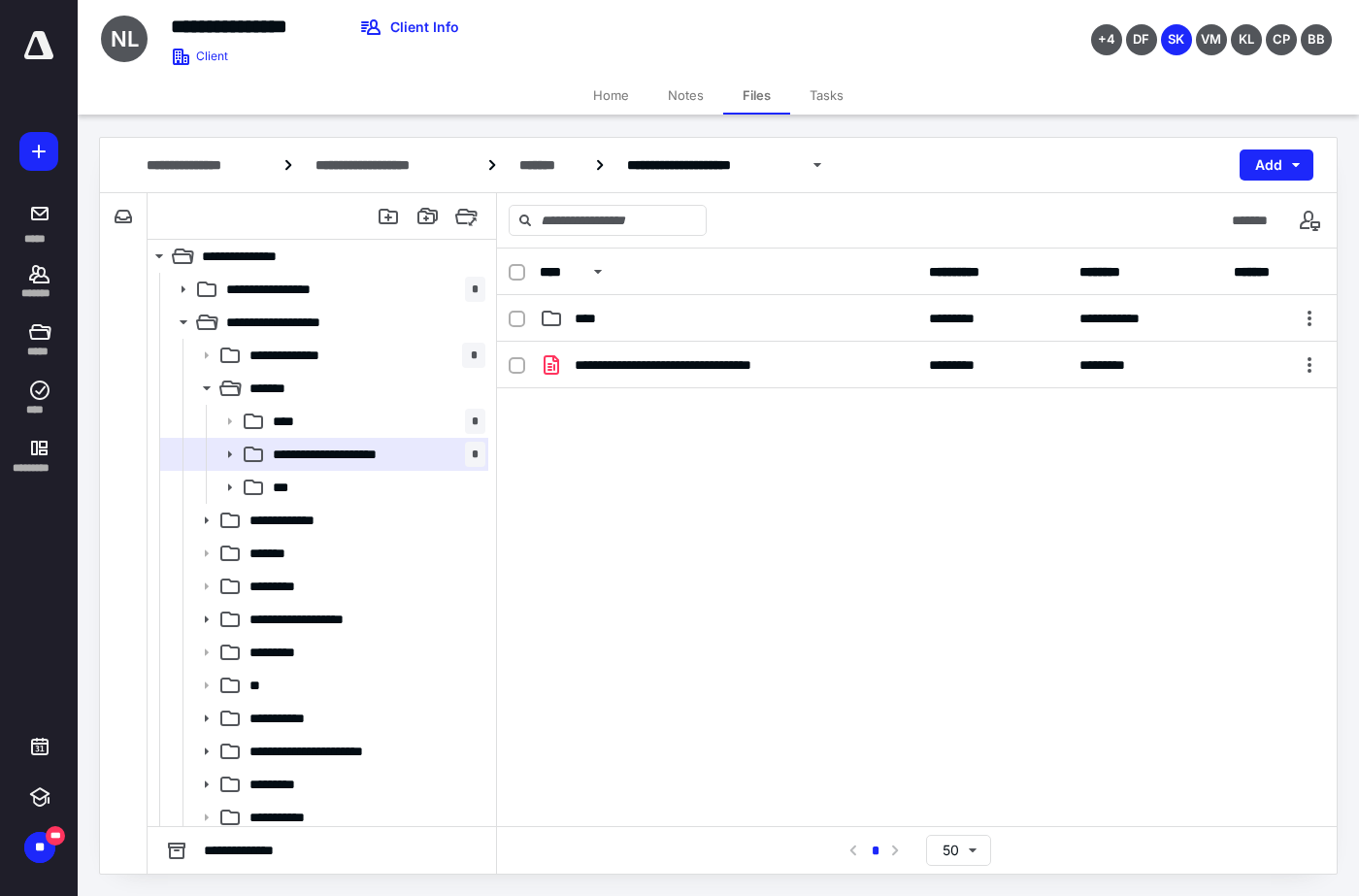 click on "**********" at bounding box center [718, 165] 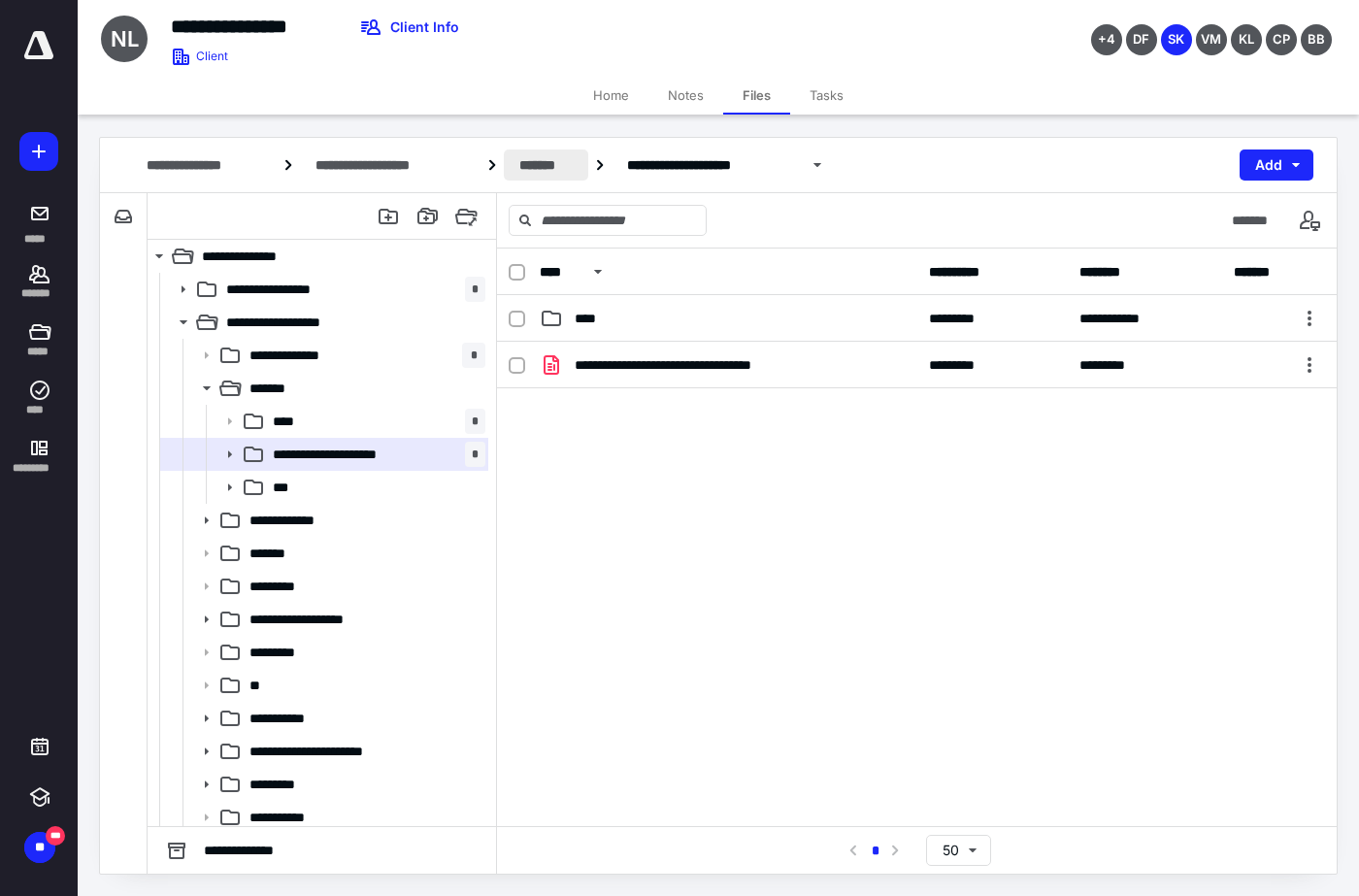 click on "*******" at bounding box center [546, 165] 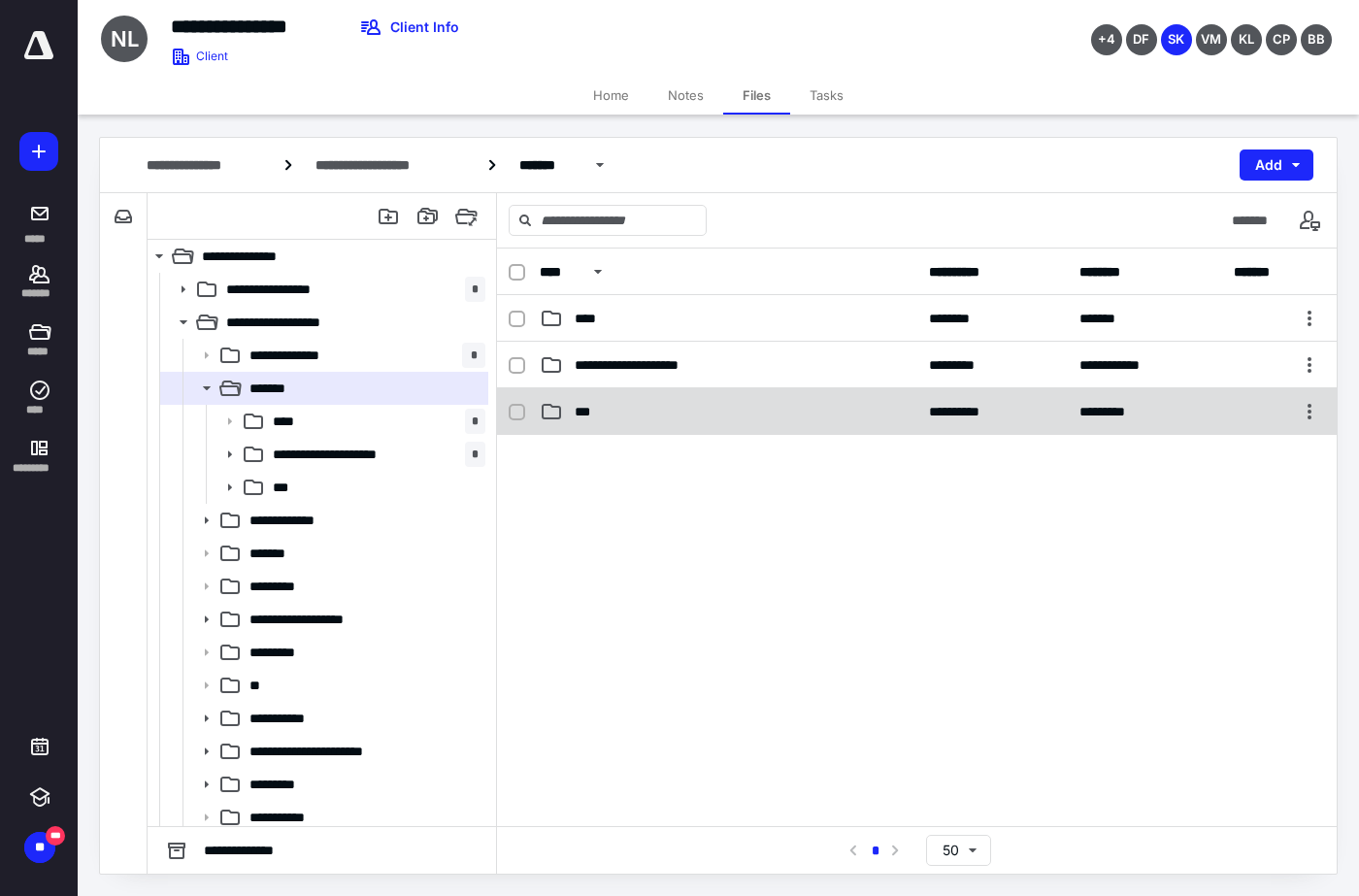 click on "***" at bounding box center (728, 412) 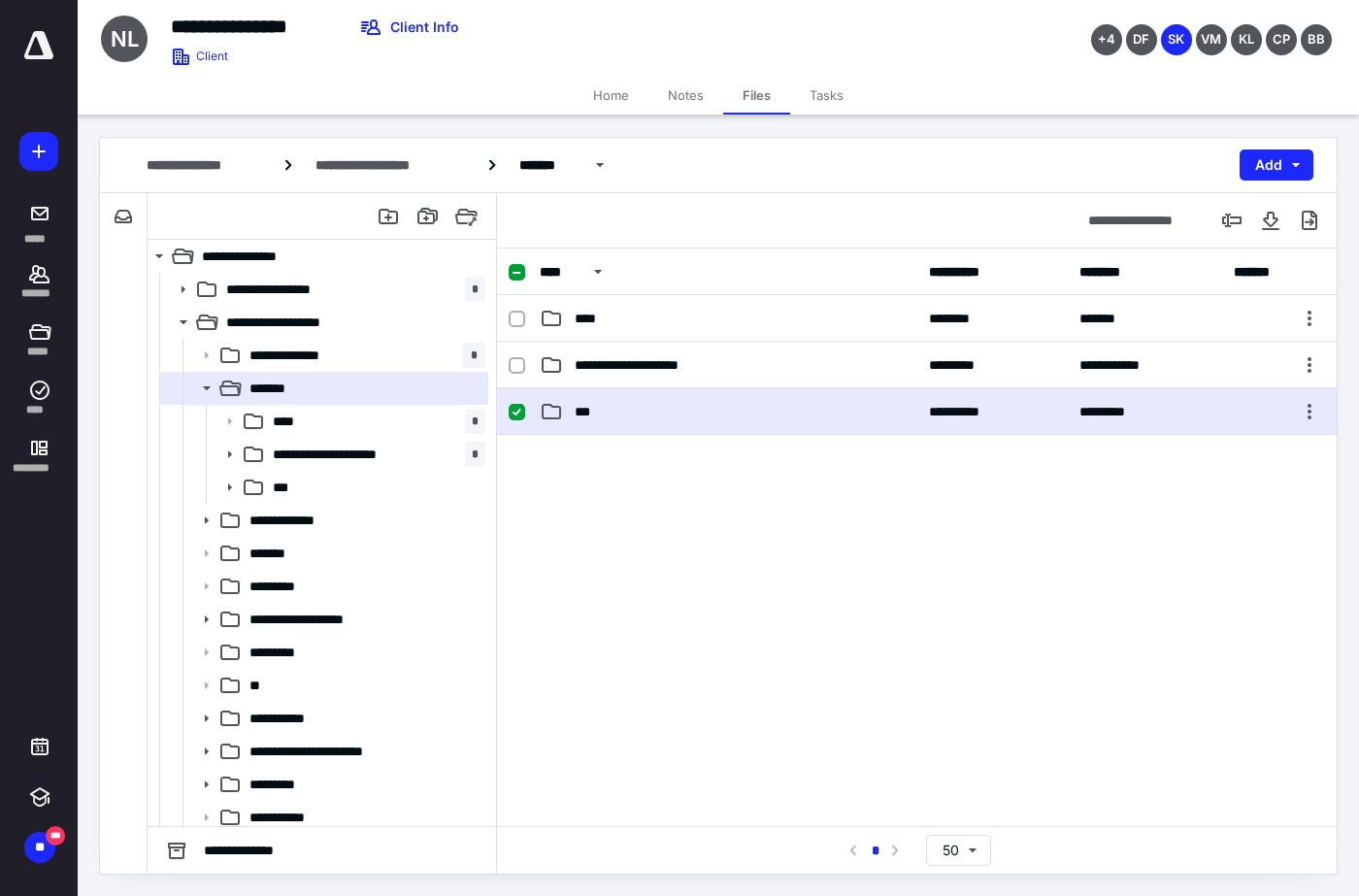 click on "***" at bounding box center [728, 412] 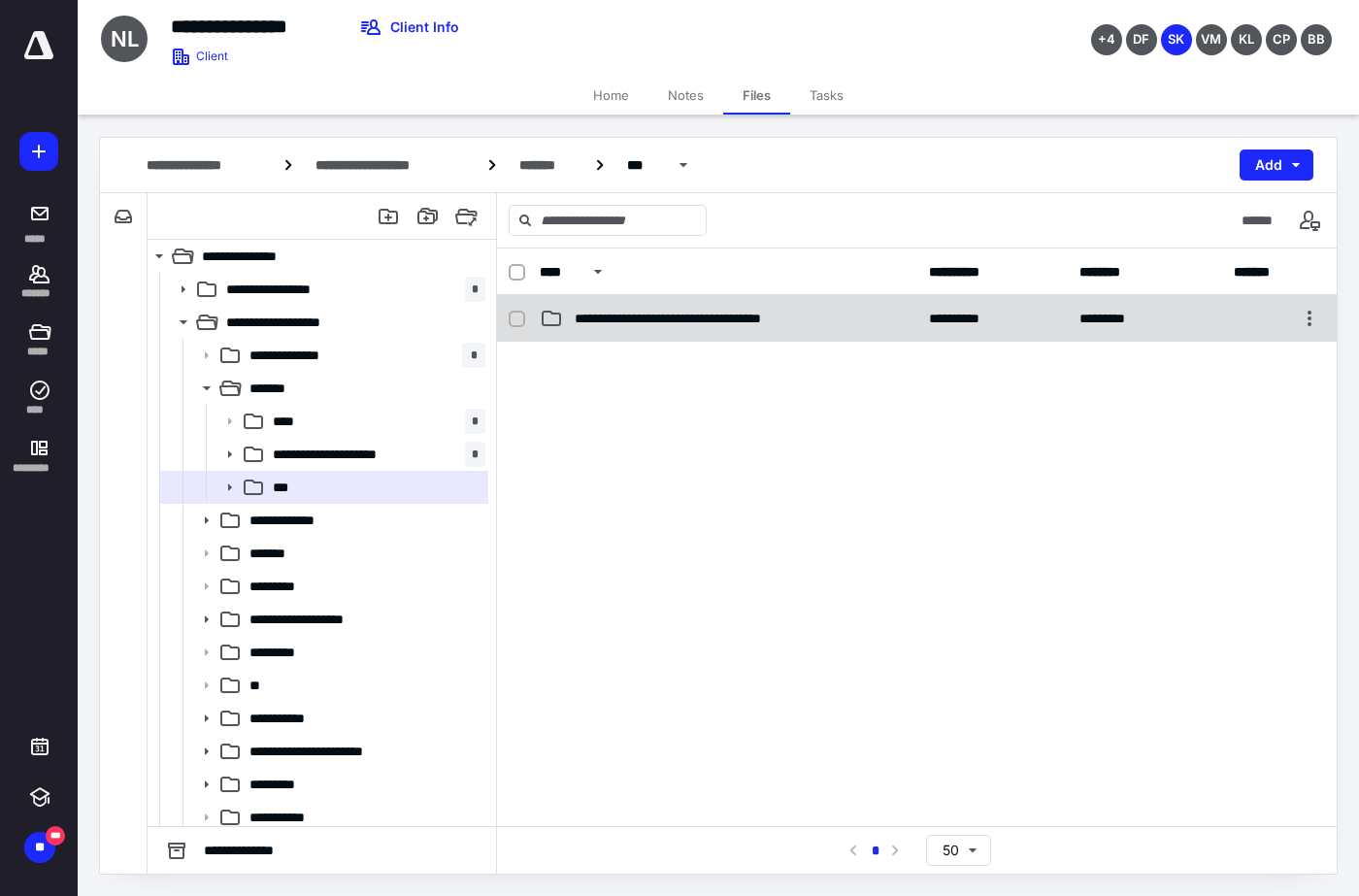 click on "**********" at bounding box center (916, 318) 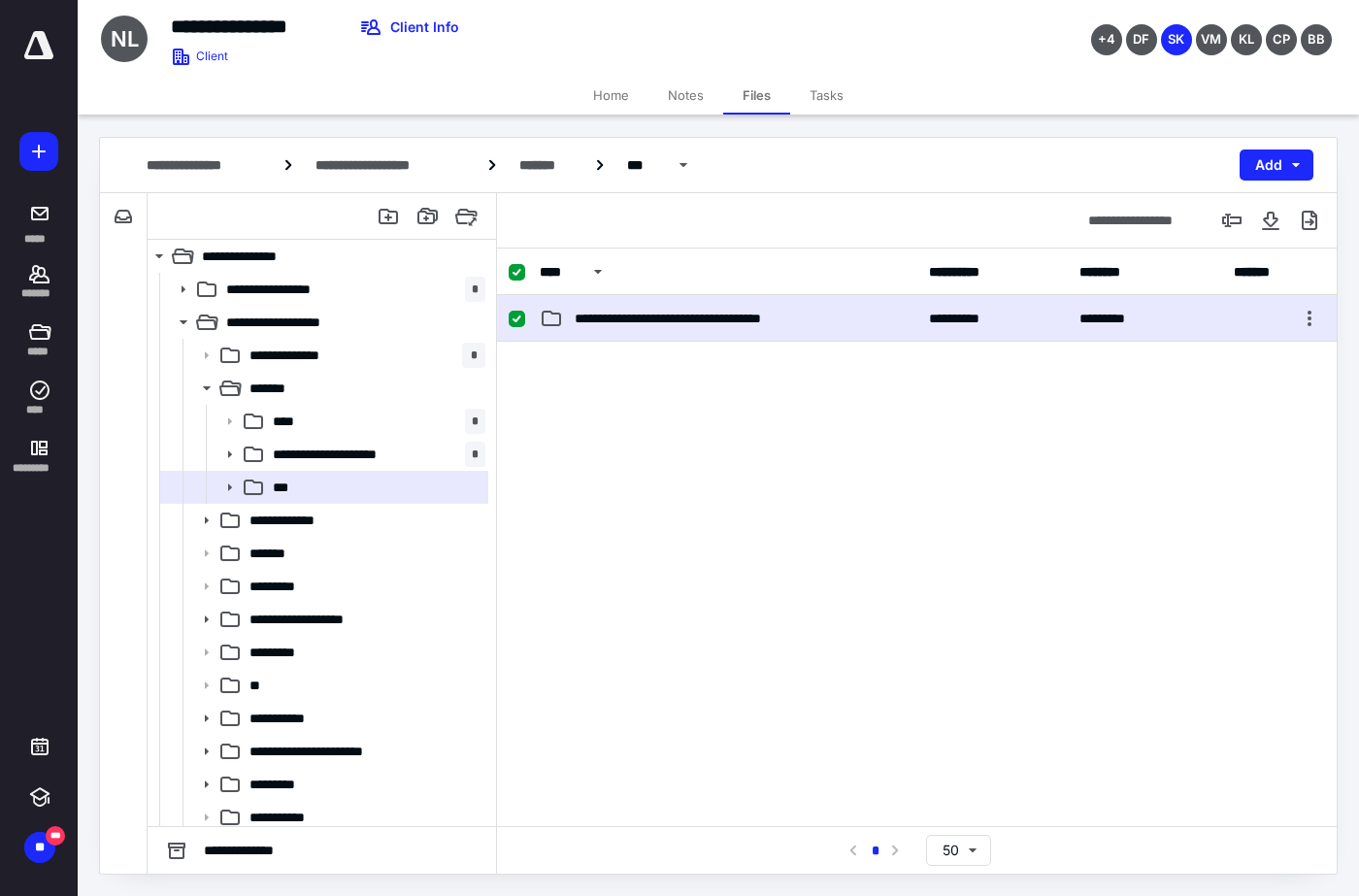 click on "**********" at bounding box center [916, 318] 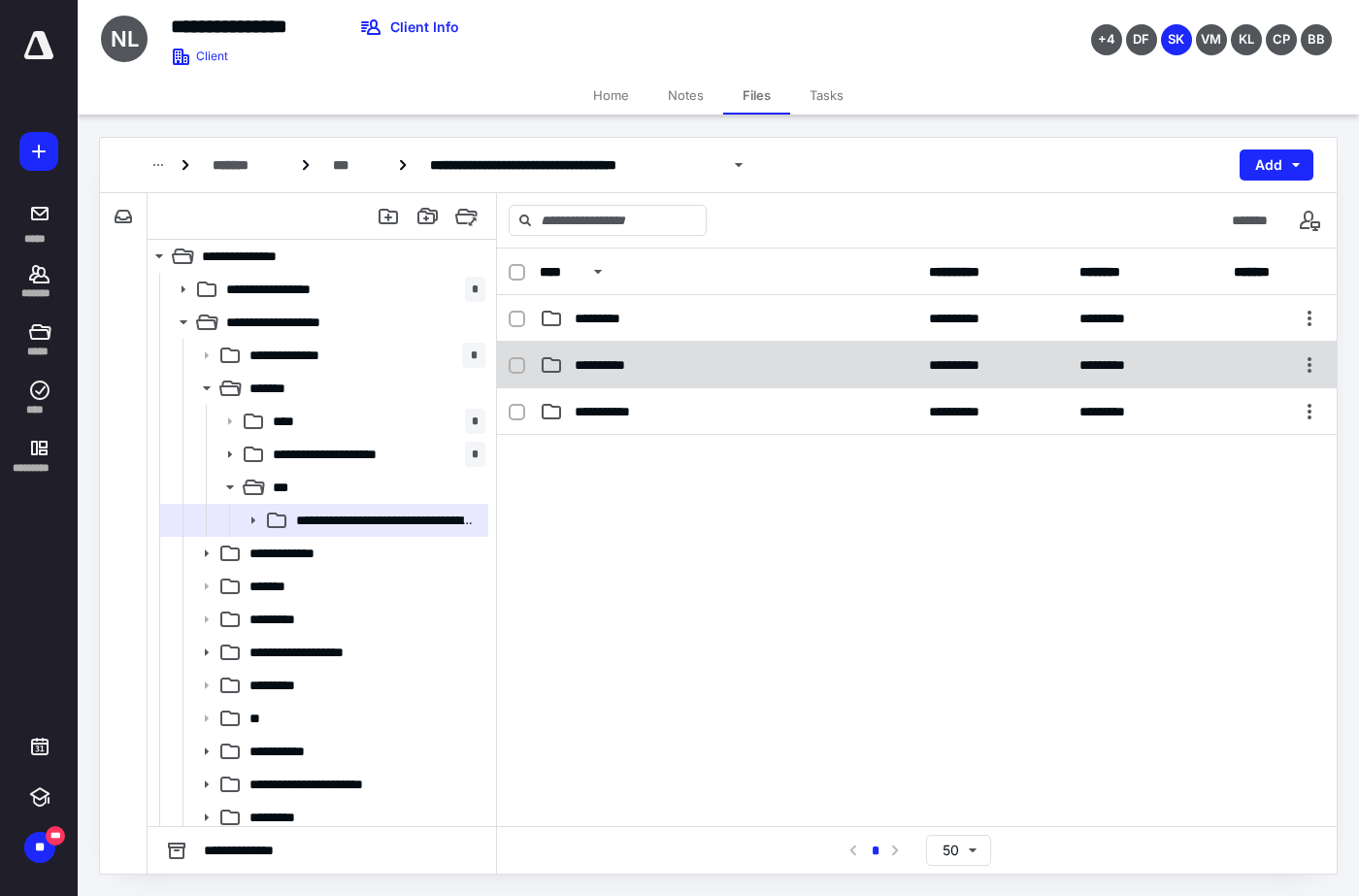click on "**********" at bounding box center [916, 365] 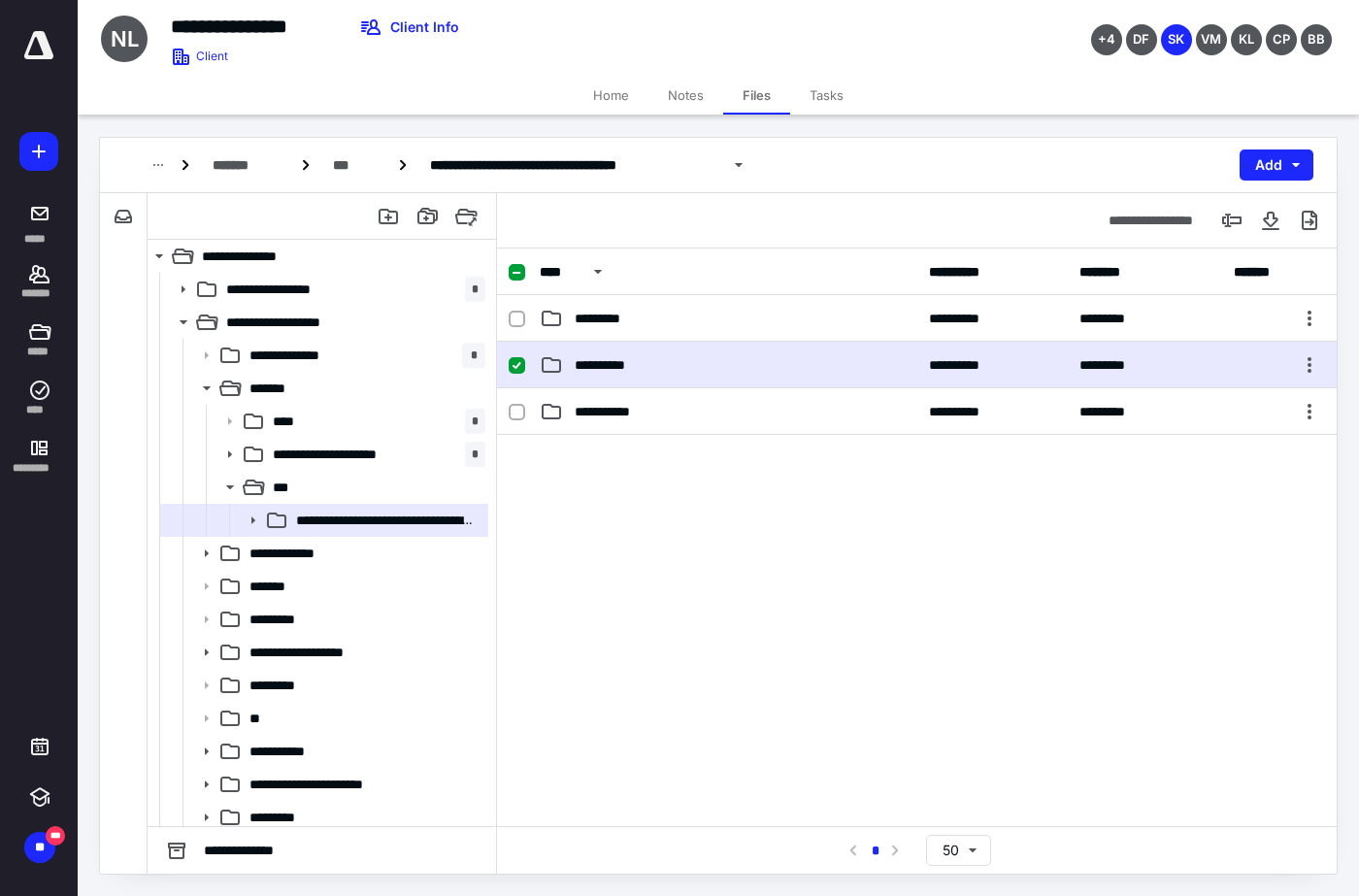 click on "**********" at bounding box center [916, 365] 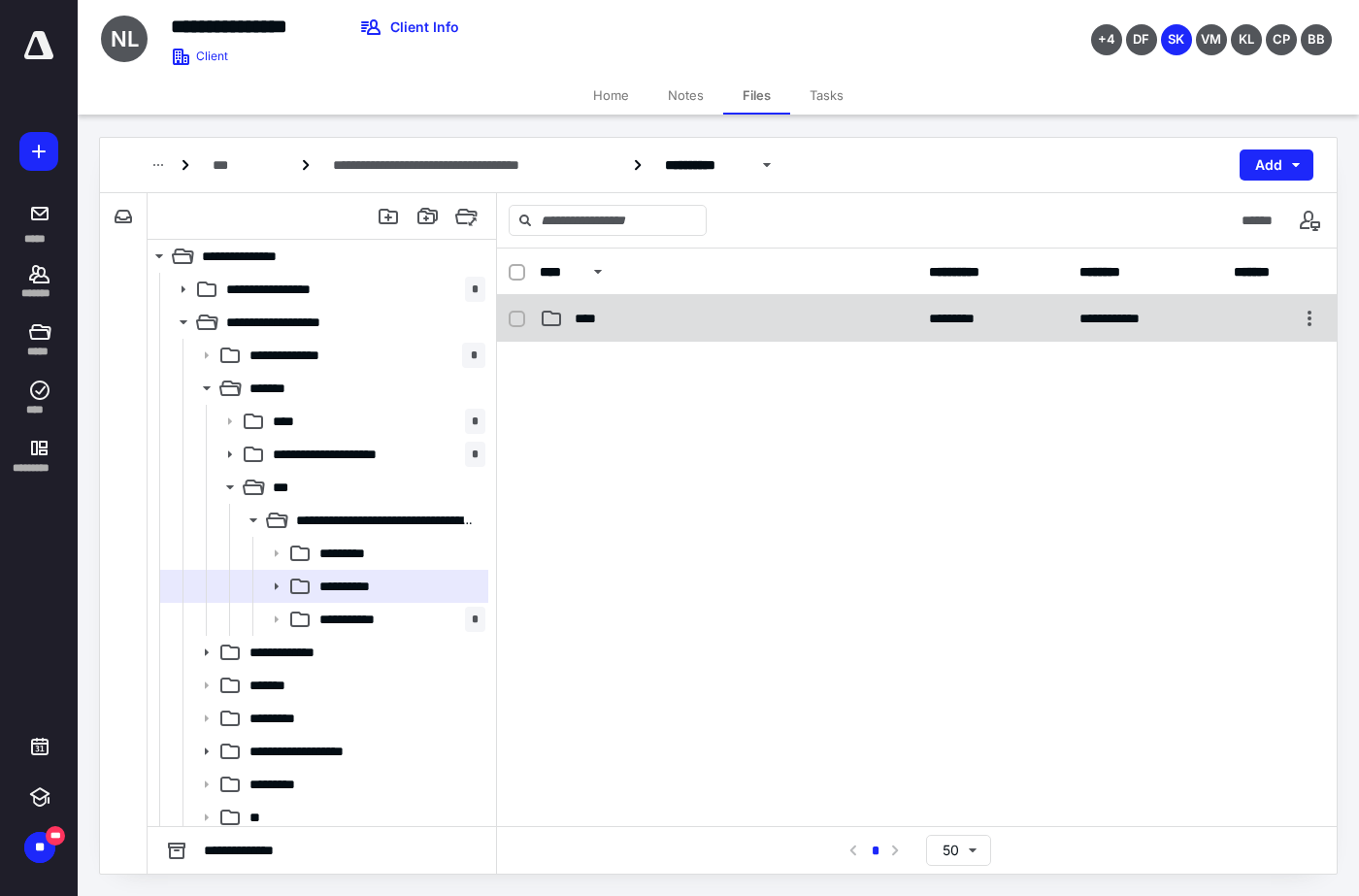 click on "**********" at bounding box center (916, 318) 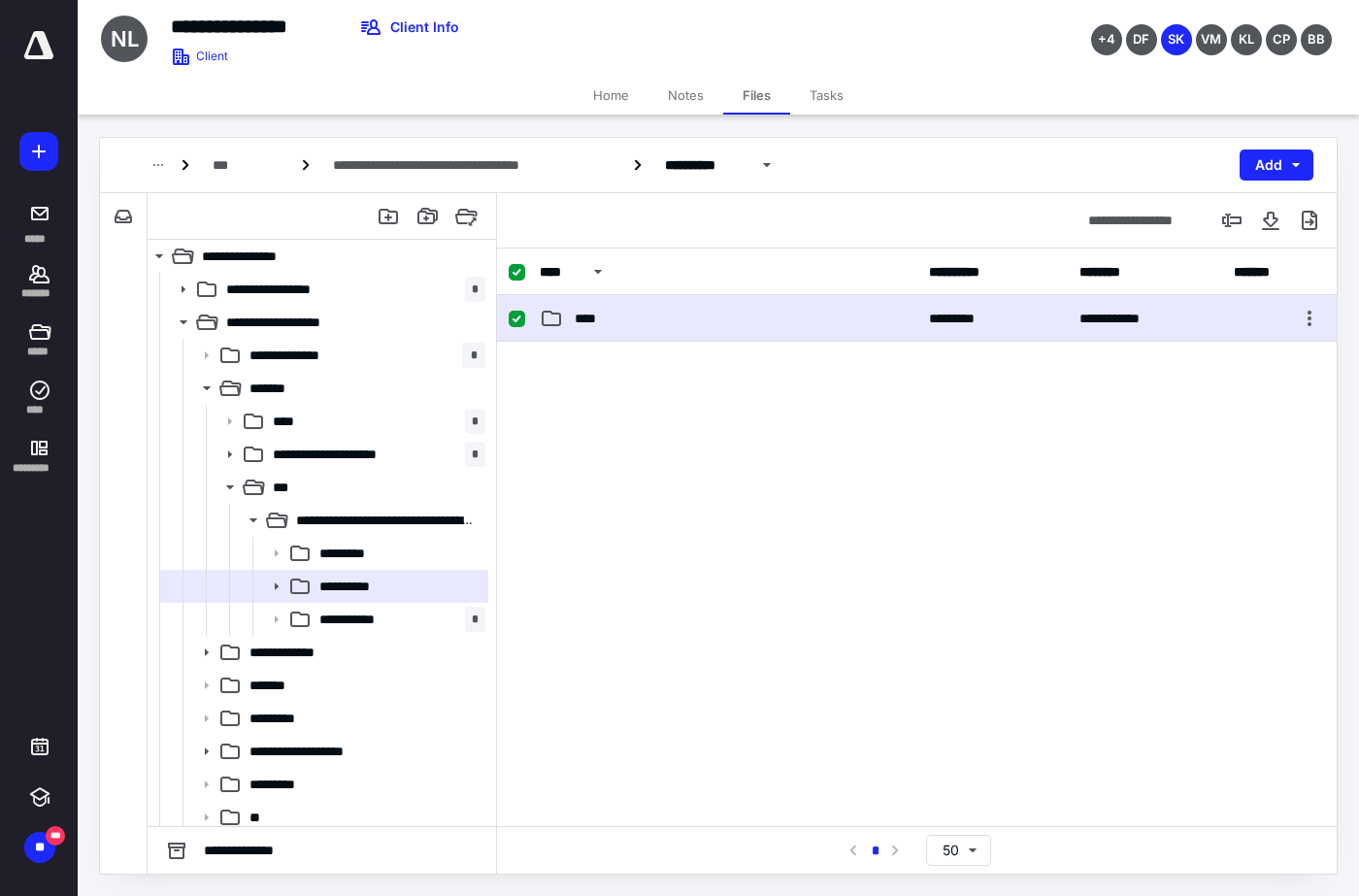 click on "**********" at bounding box center [916, 318] 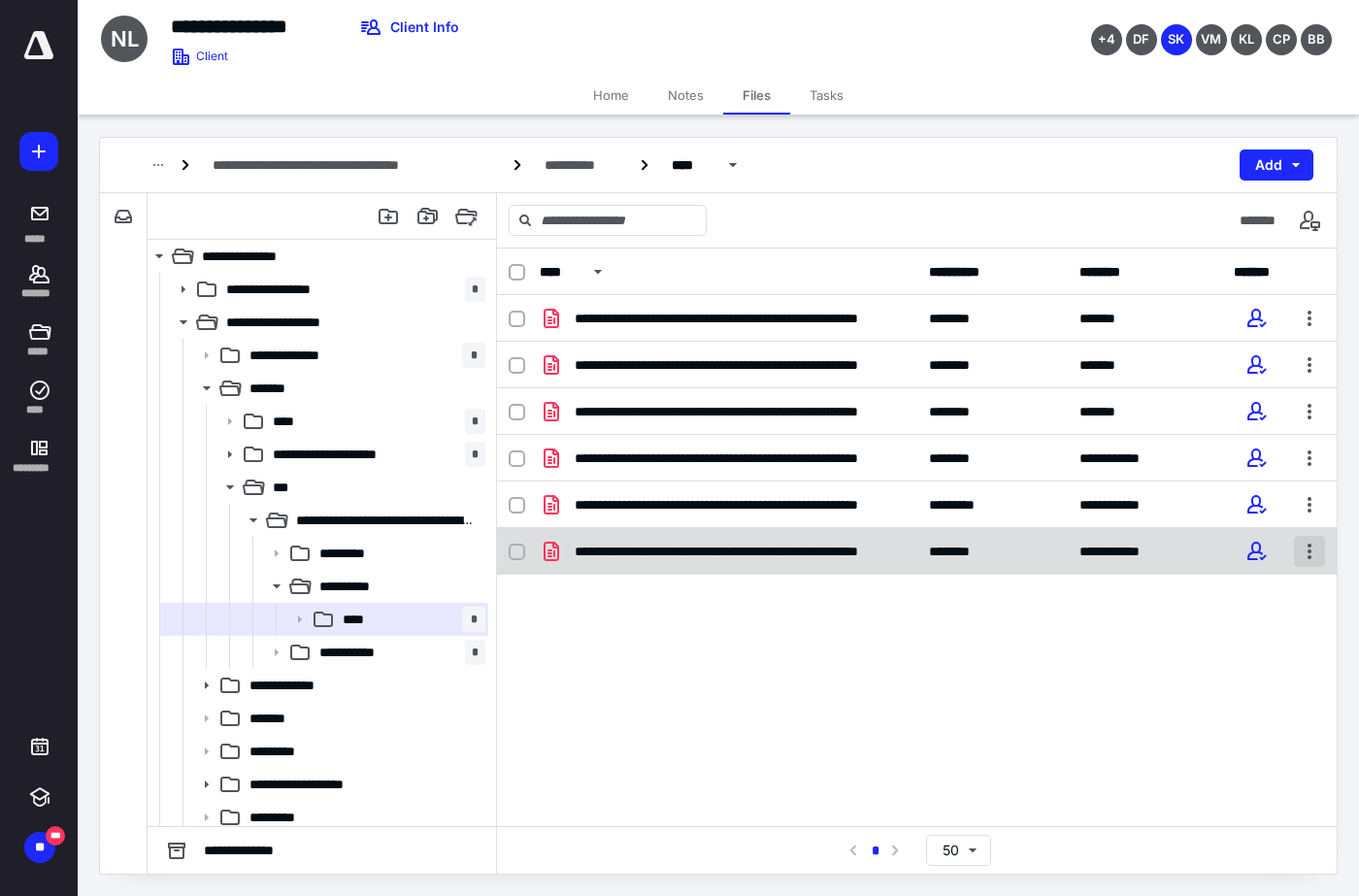 click at bounding box center (1309, 551) 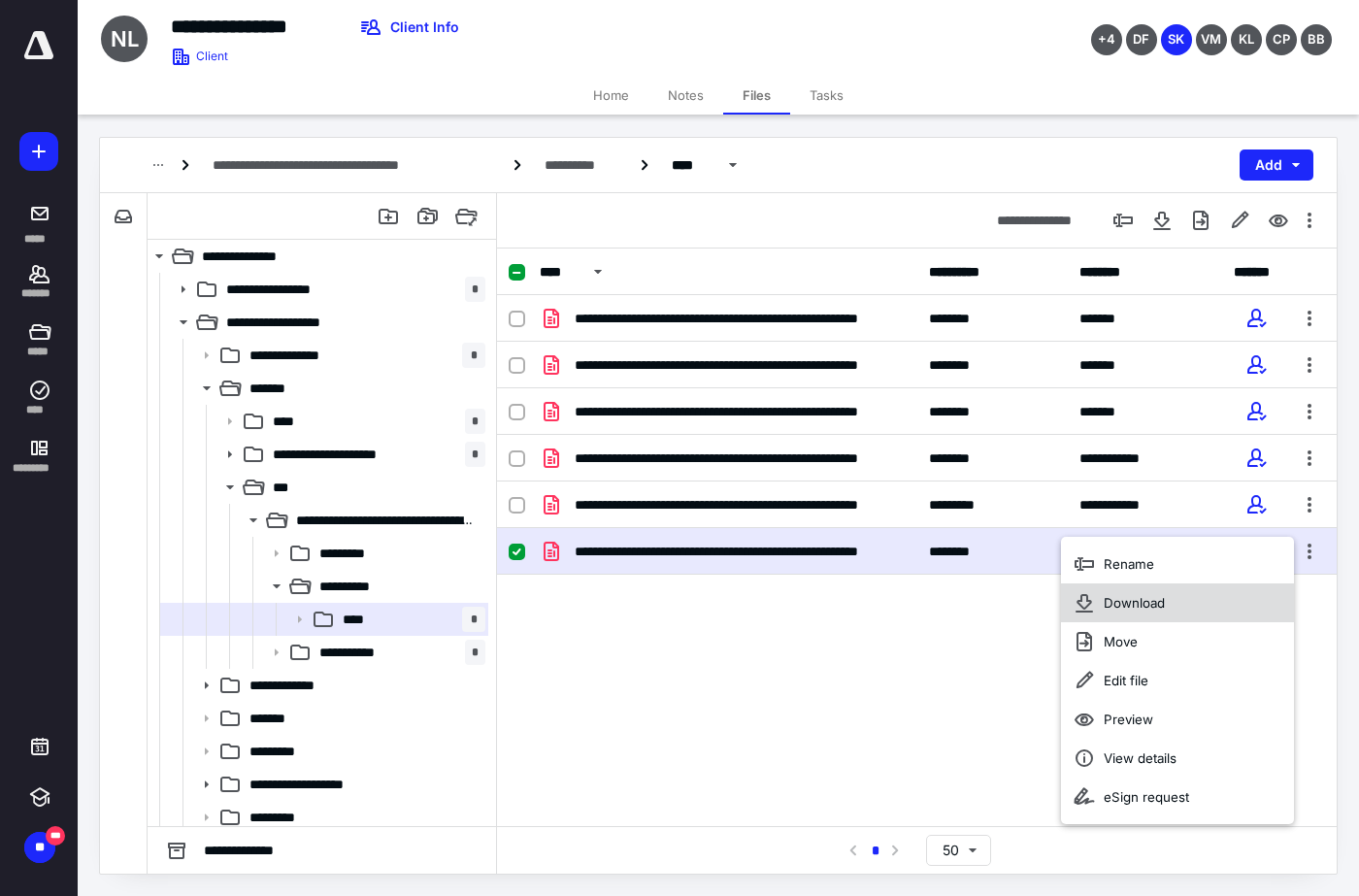 click on "Download" at bounding box center [1177, 603] 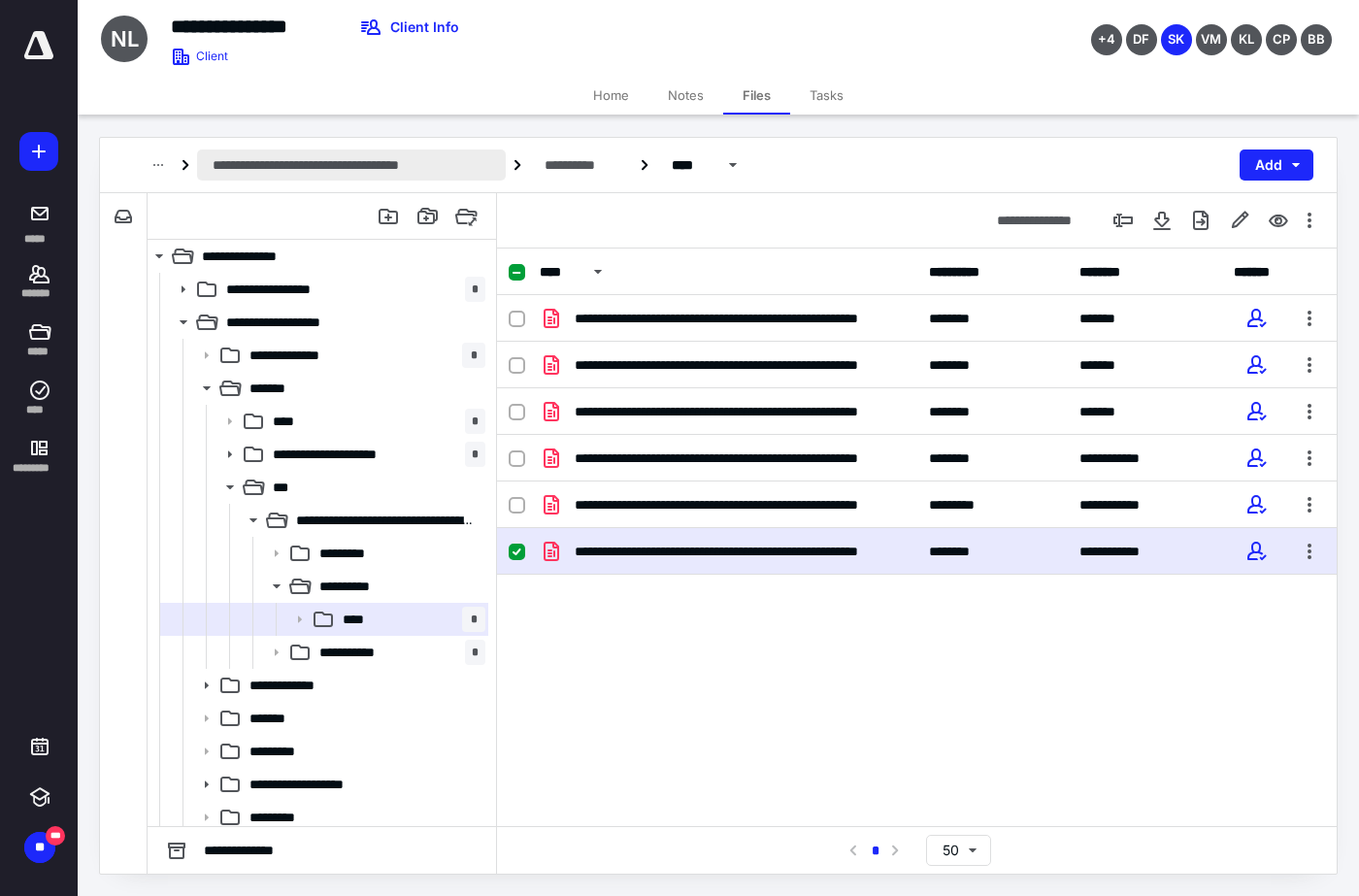 click on "**********" at bounding box center [351, 165] 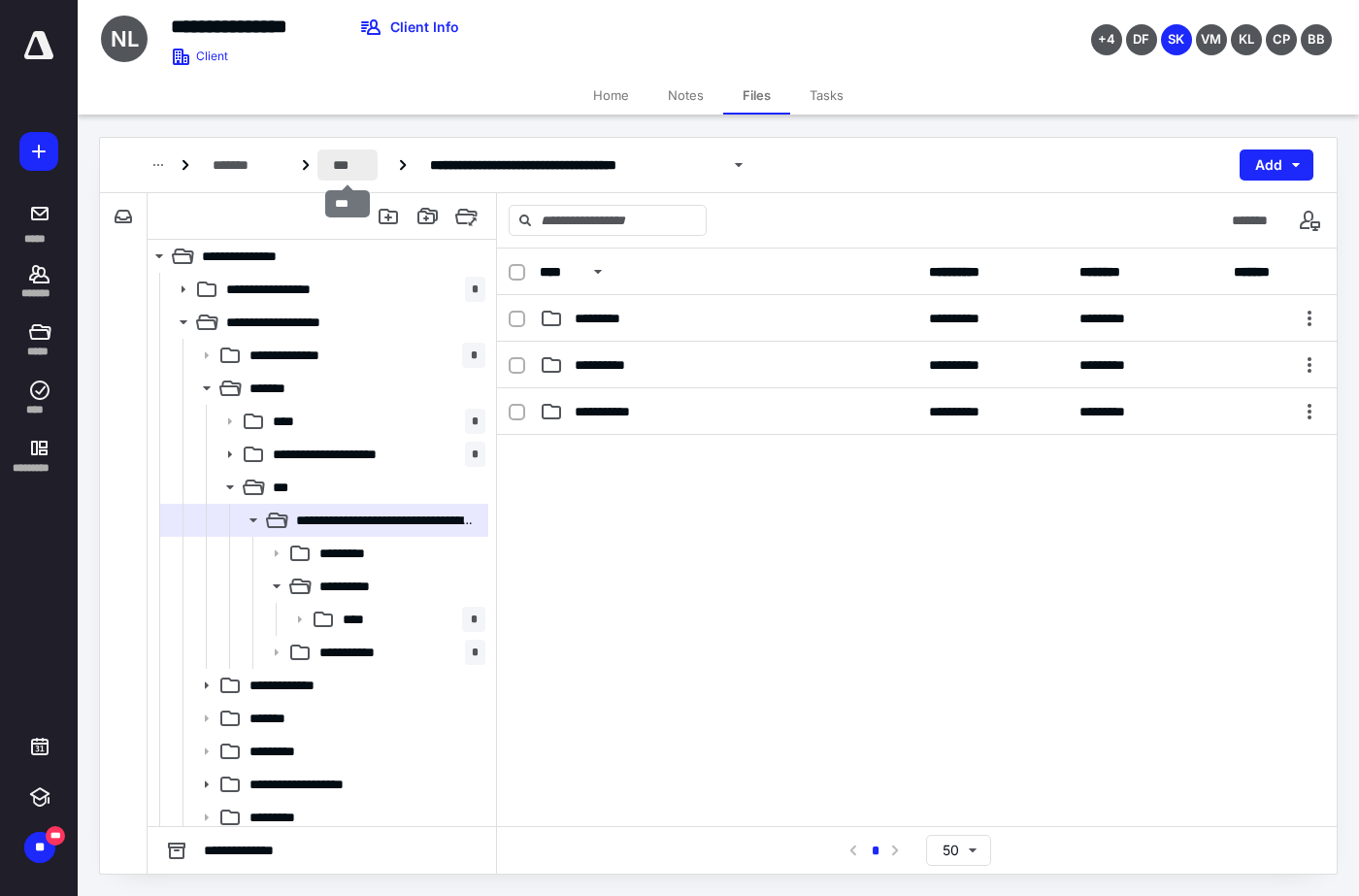 click on "***" at bounding box center [348, 165] 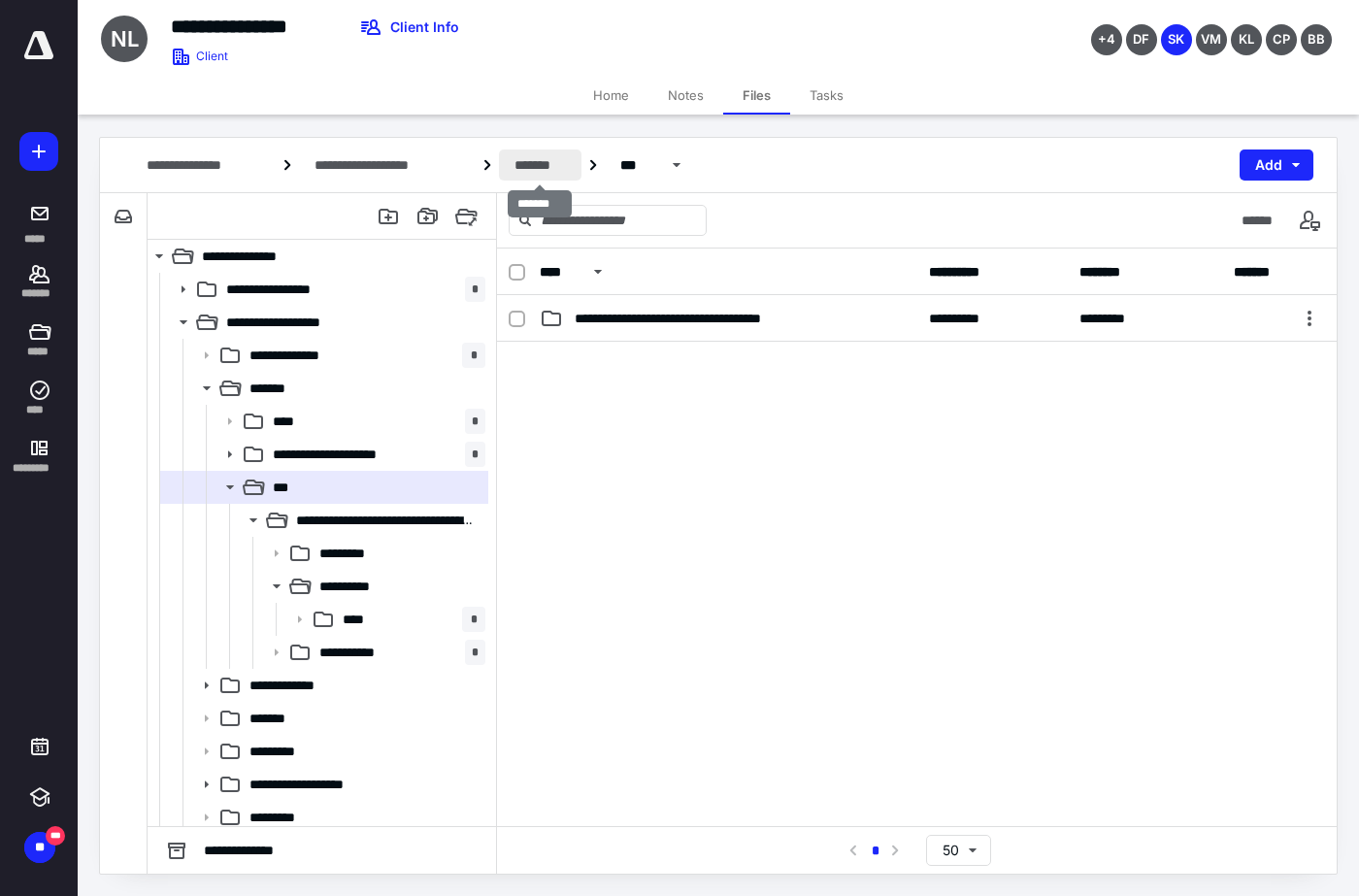 click on "*******" at bounding box center (540, 165) 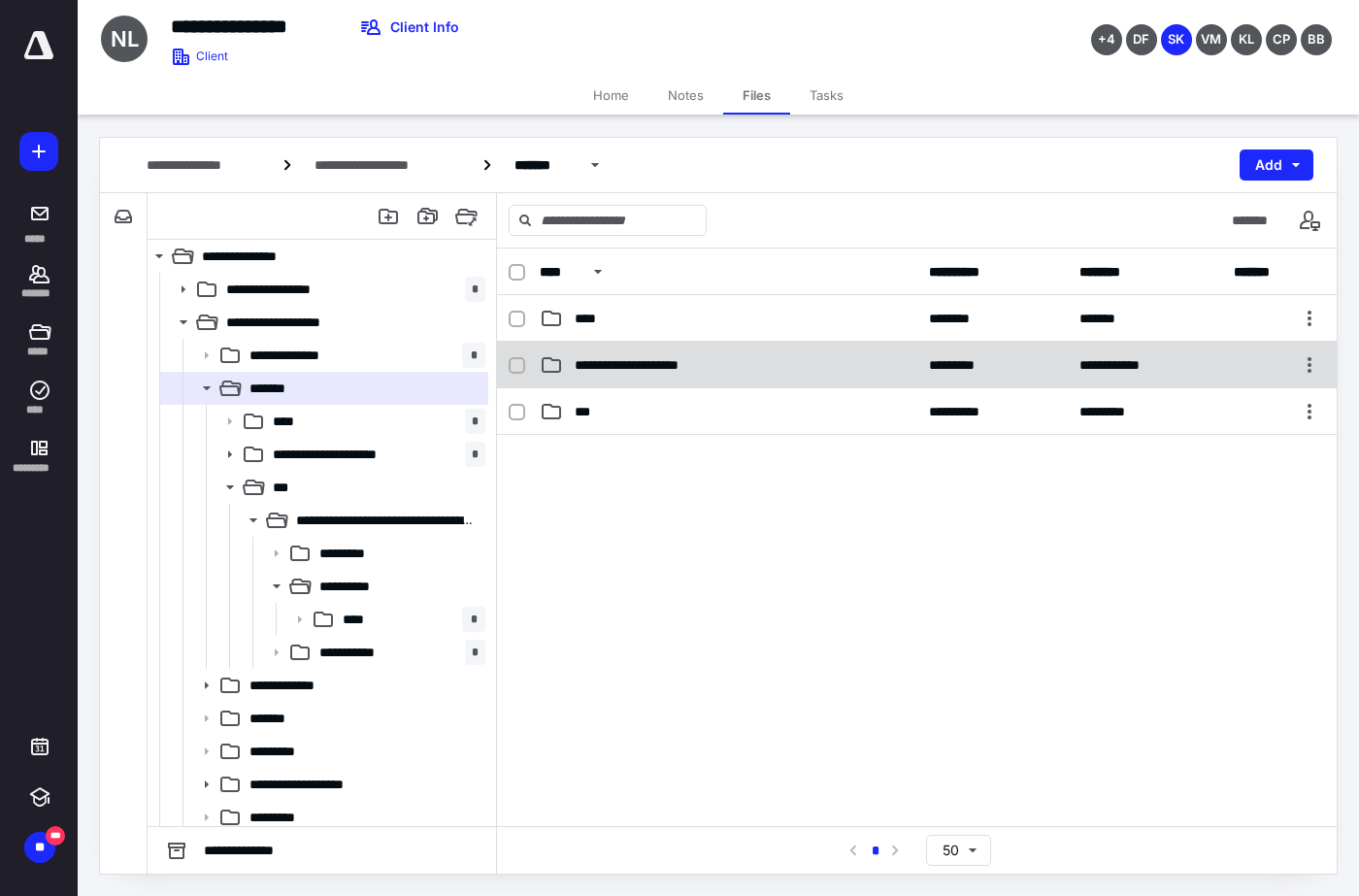 click on "**********" at bounding box center [916, 365] 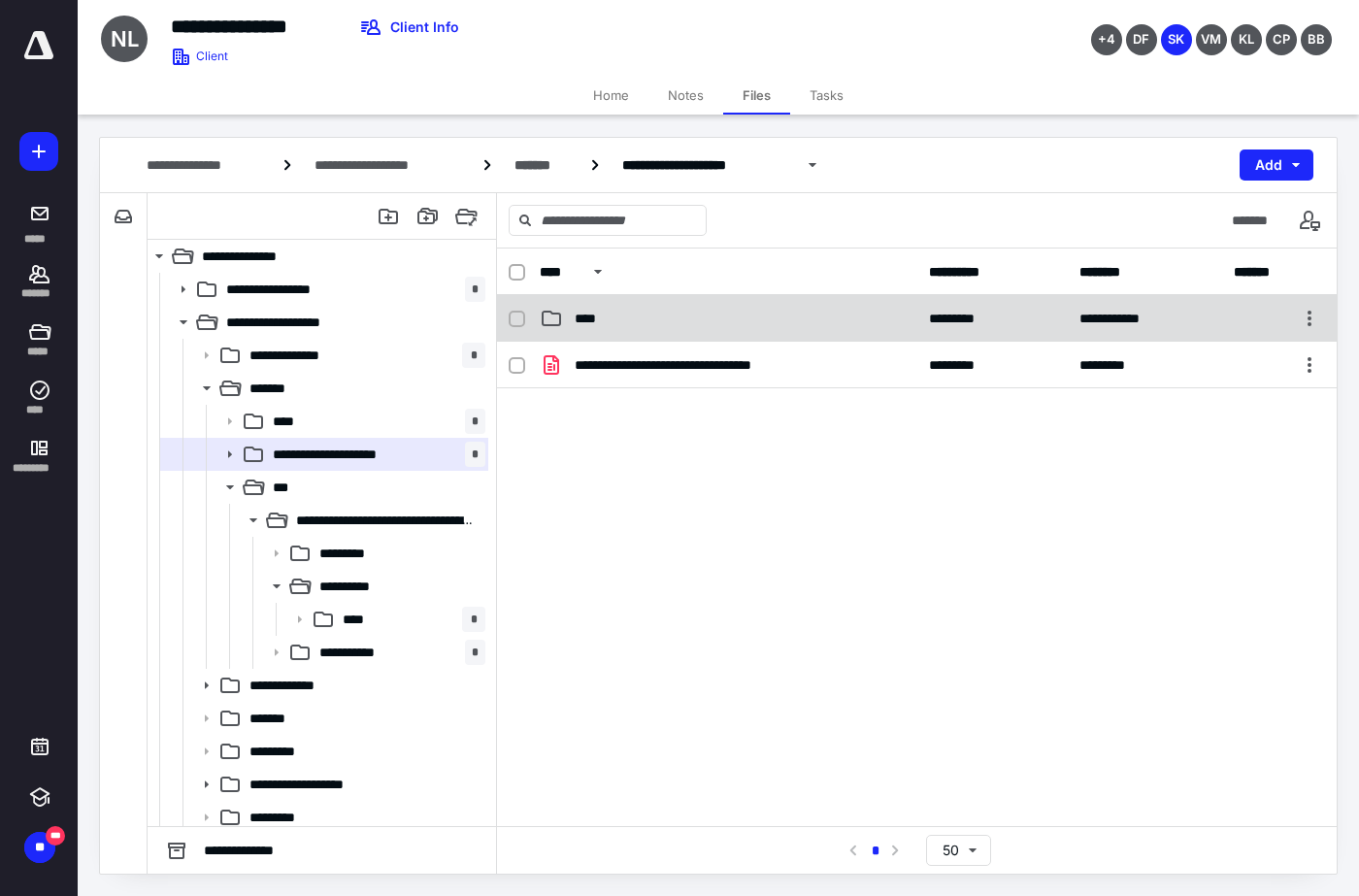 click on "**********" at bounding box center (916, 318) 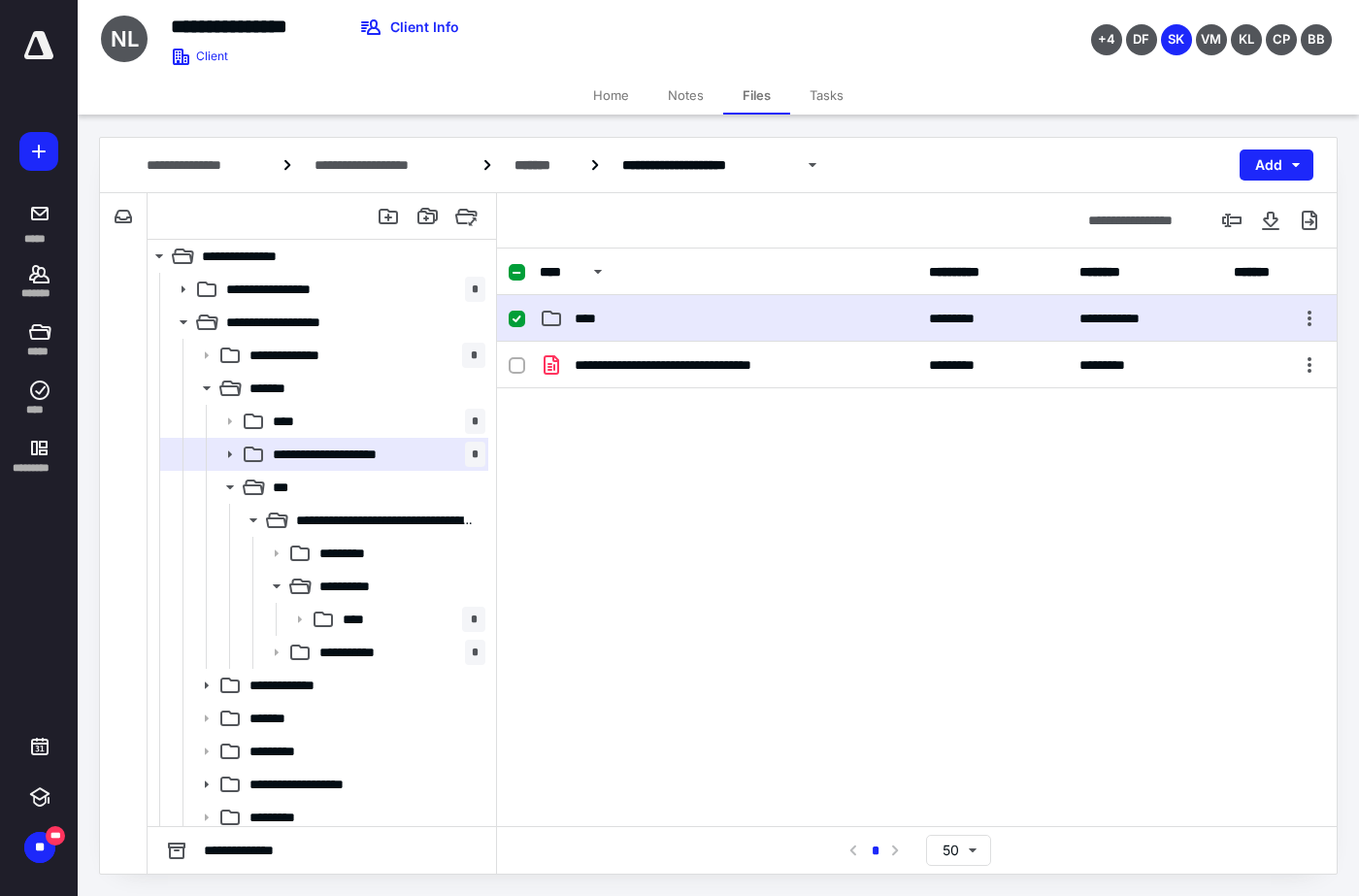 click on "**********" at bounding box center (916, 318) 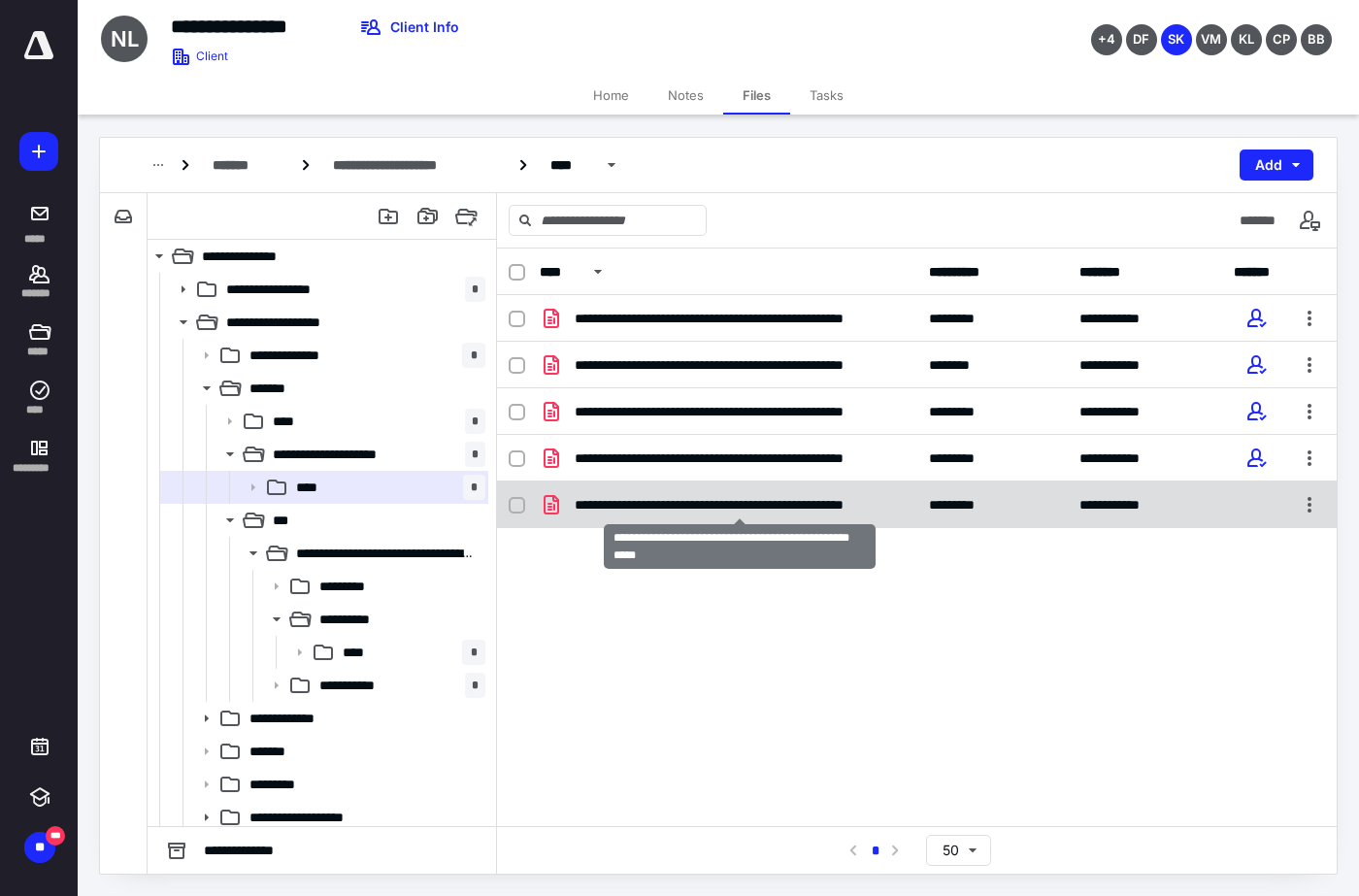 click on "**********" at bounding box center (740, 505) 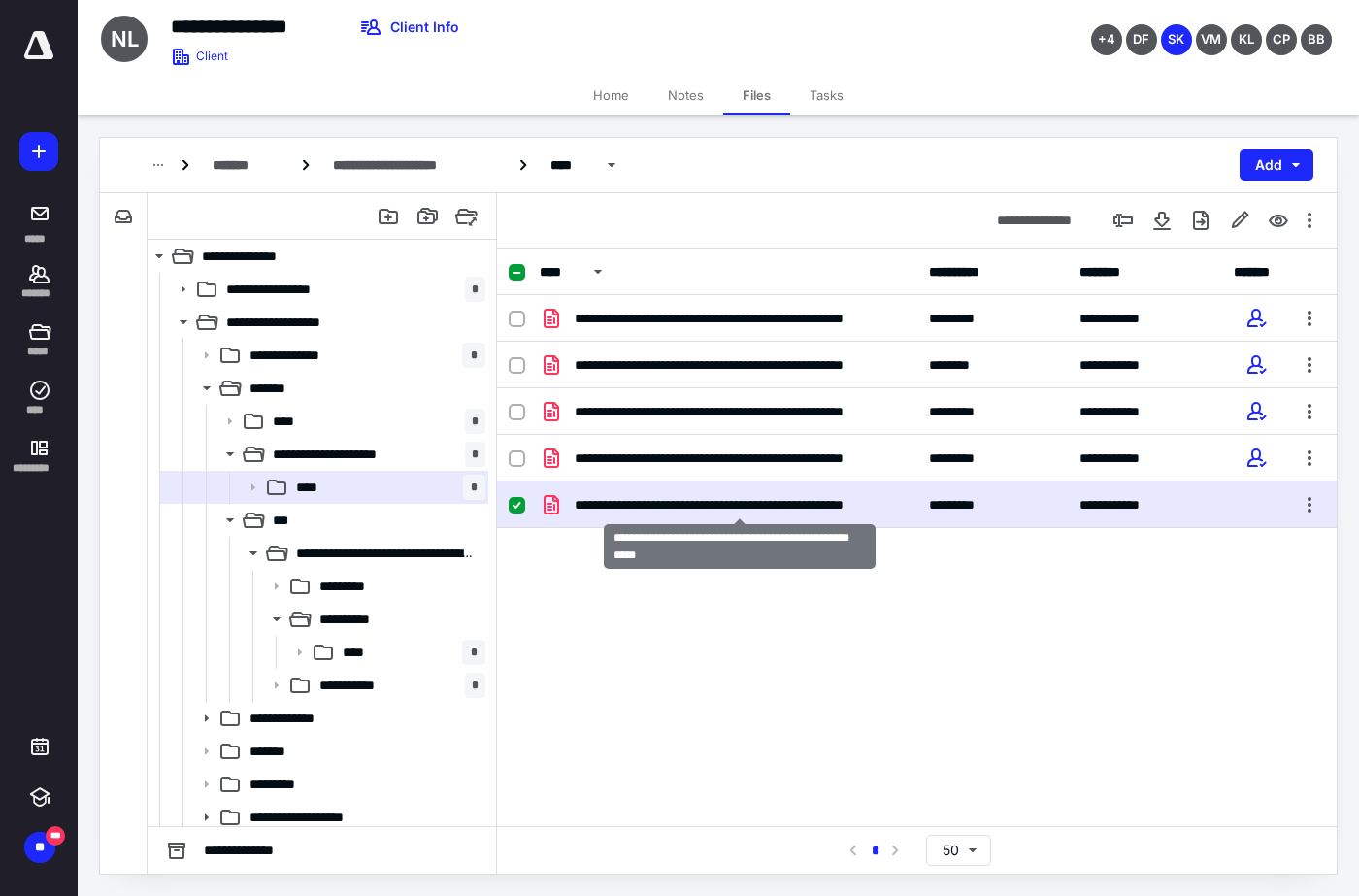 click on "**********" at bounding box center [740, 505] 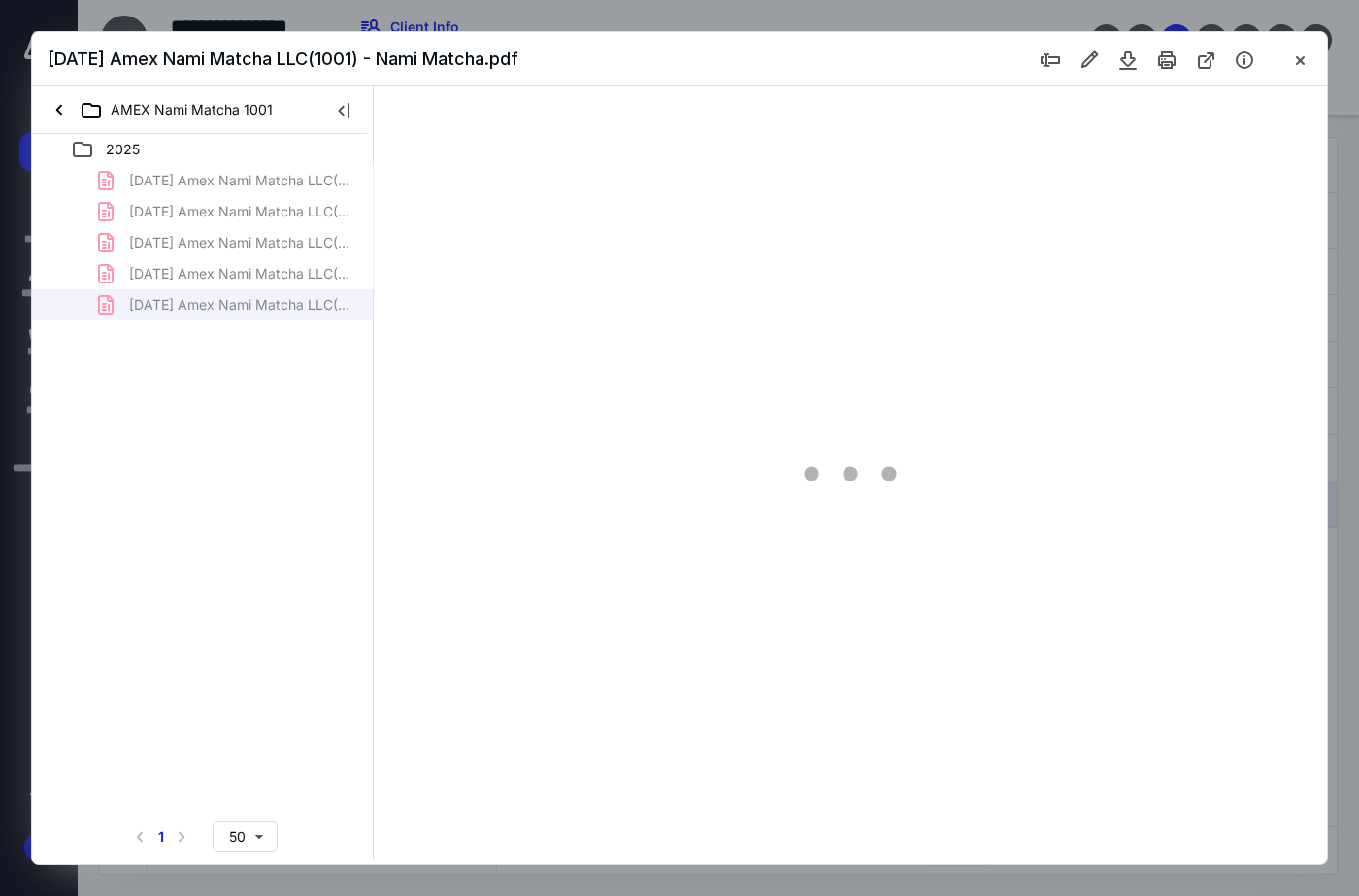 scroll, scrollTop: 0, scrollLeft: 0, axis: both 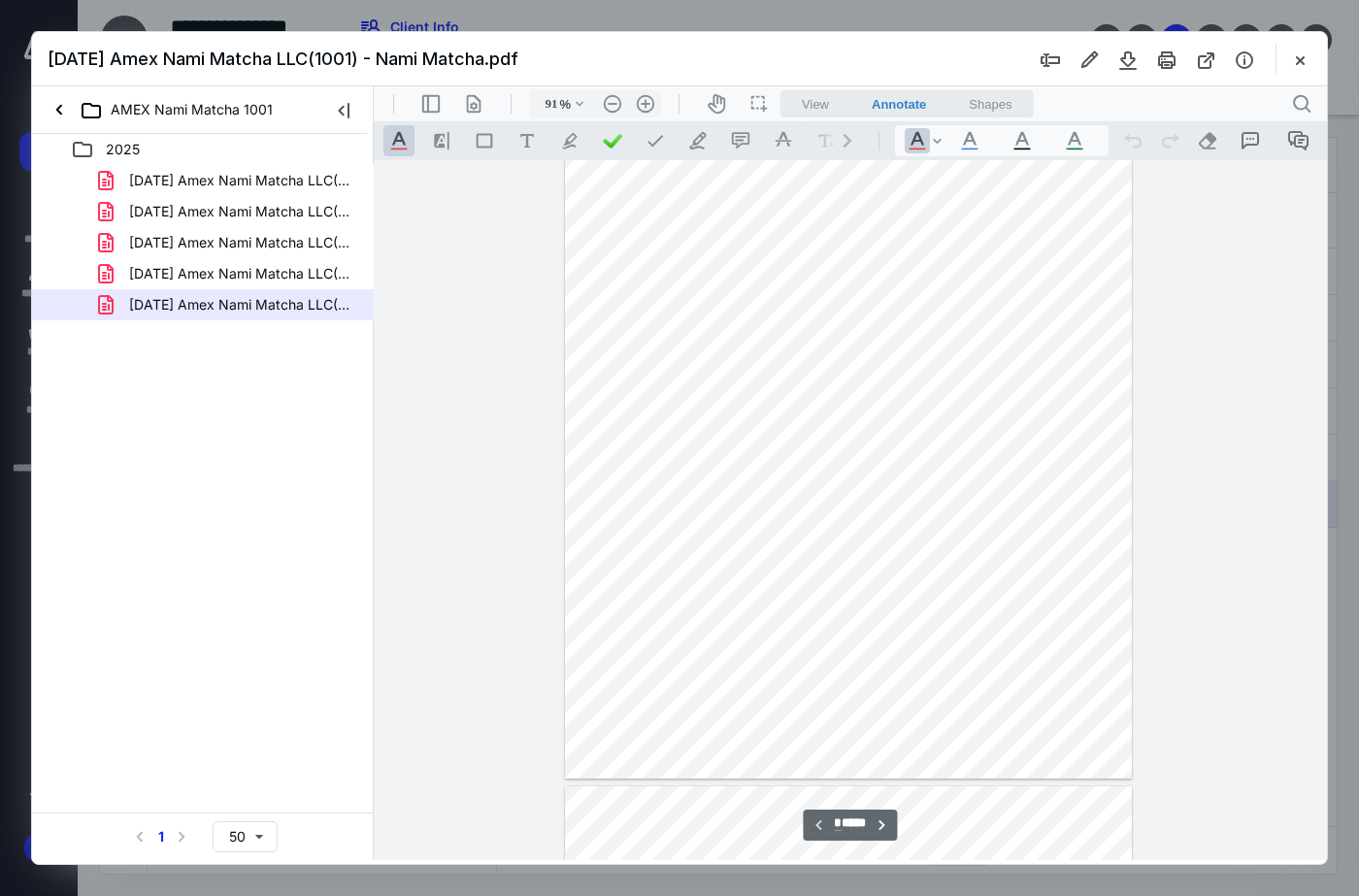 click at bounding box center (848, 433) 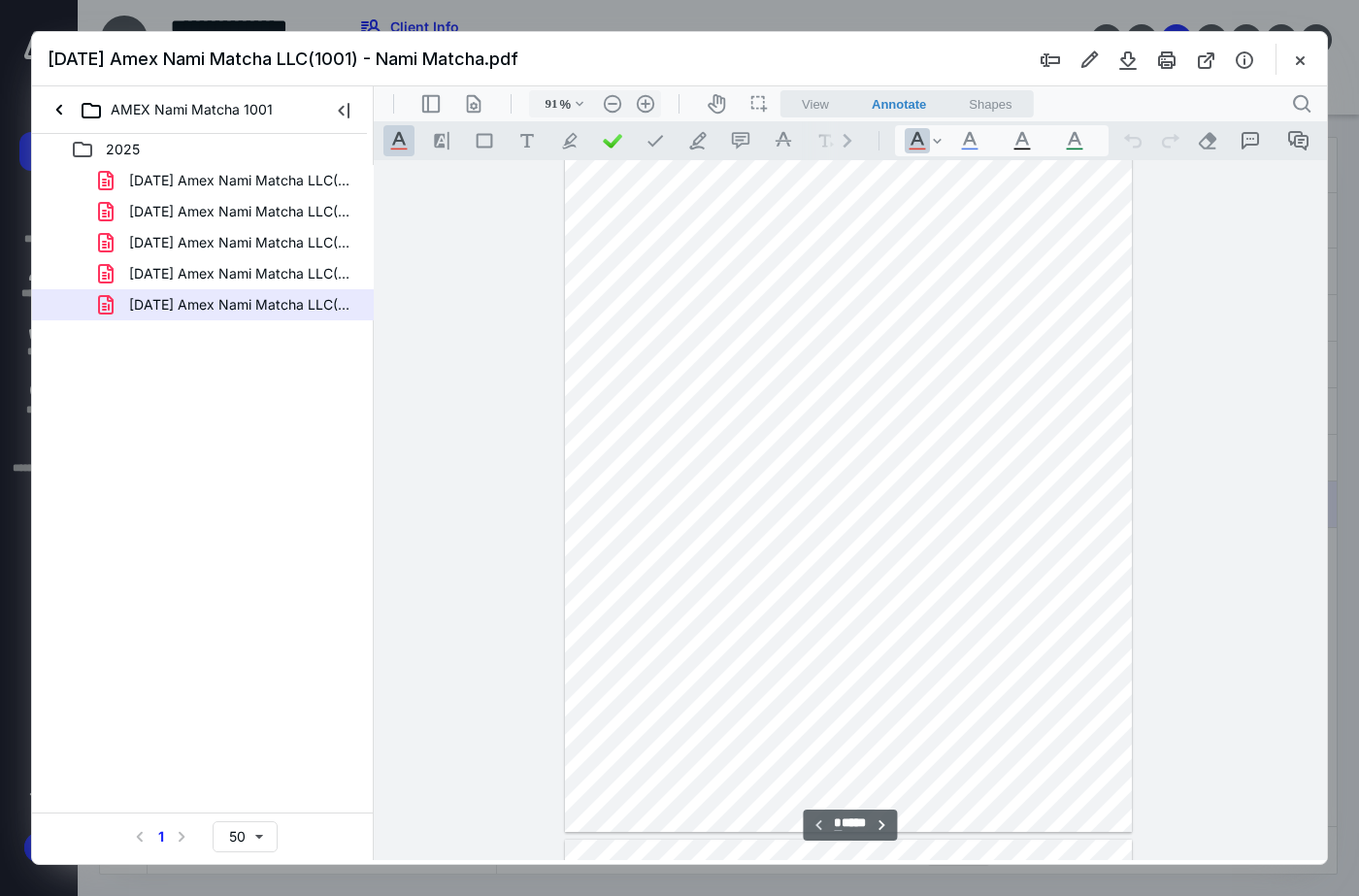 scroll, scrollTop: 0, scrollLeft: 0, axis: both 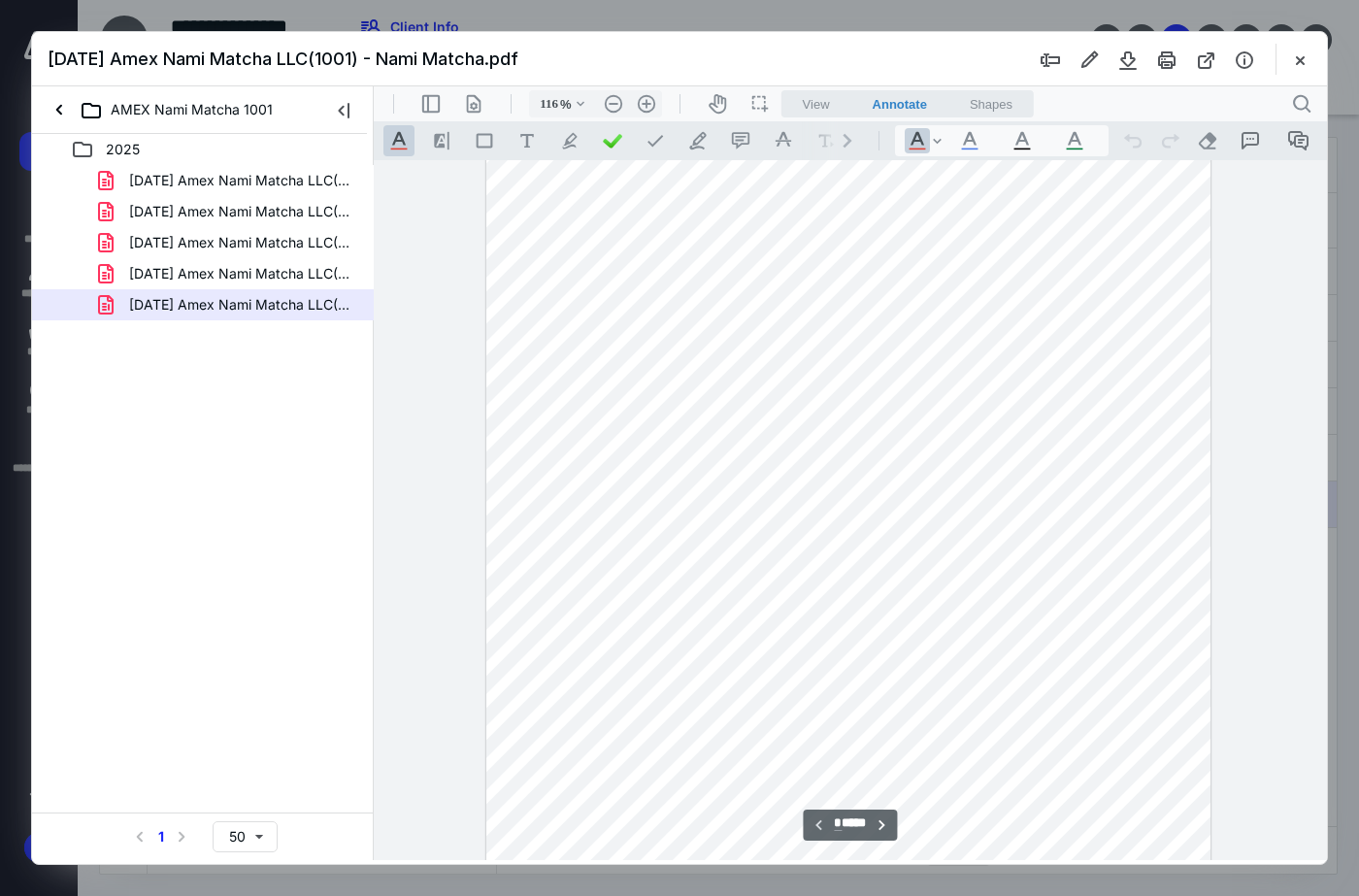 type on "141" 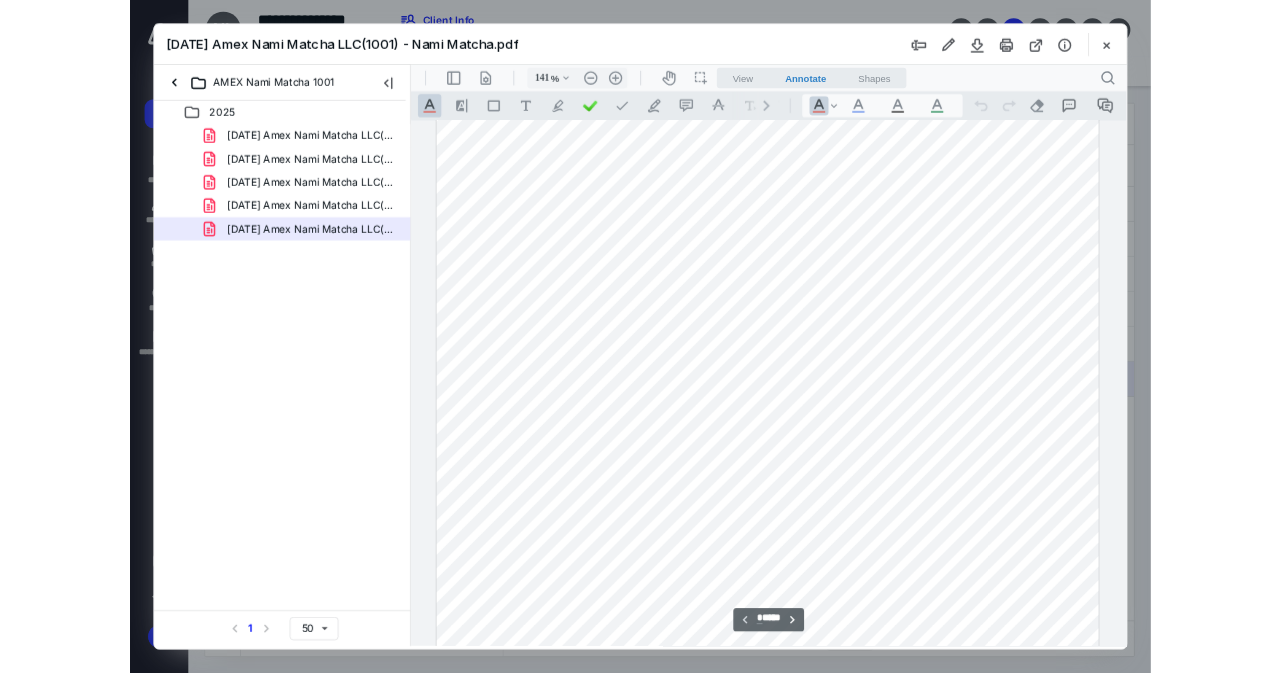 scroll, scrollTop: 0, scrollLeft: 0, axis: both 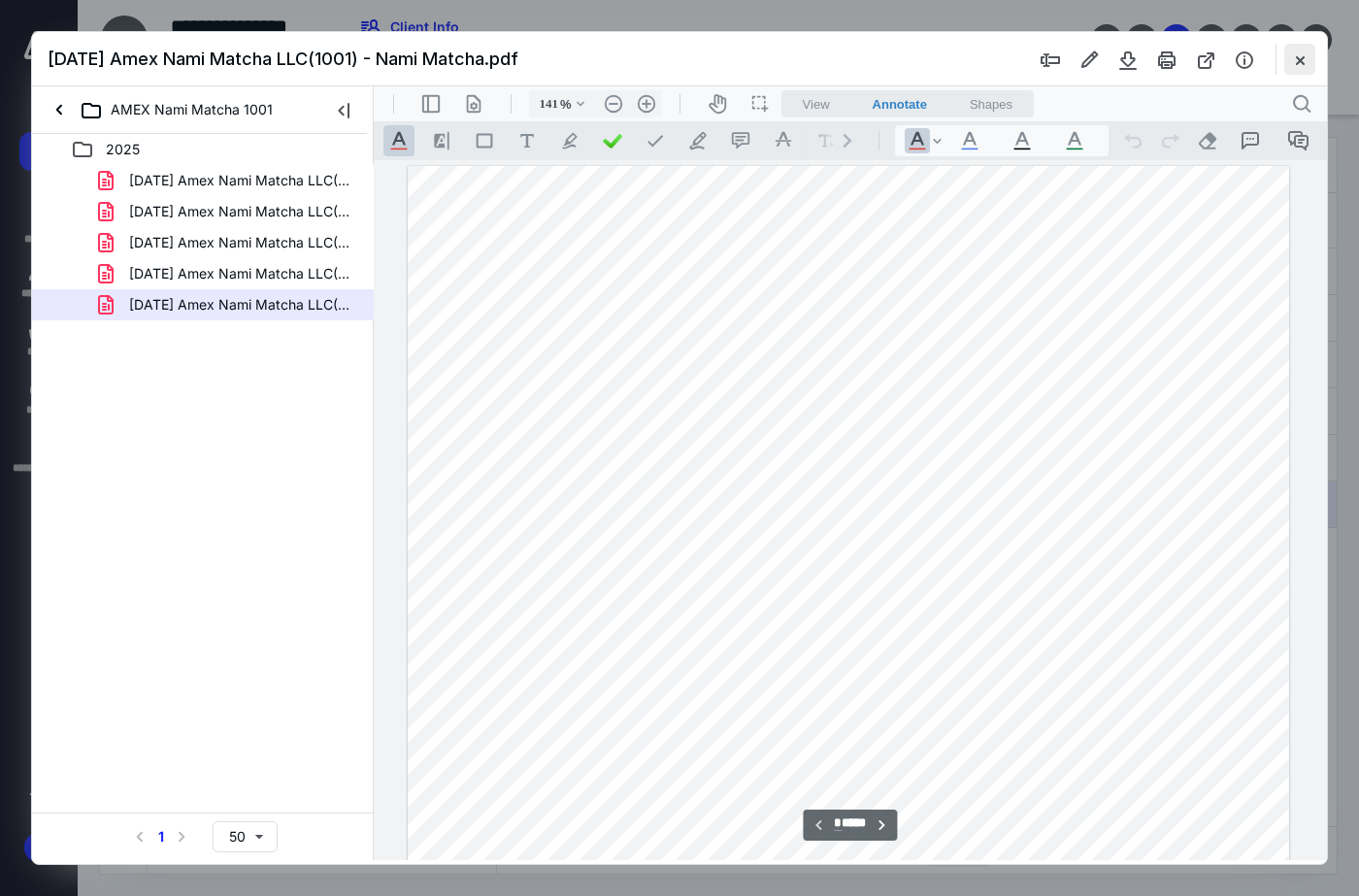 click at bounding box center [1300, 59] 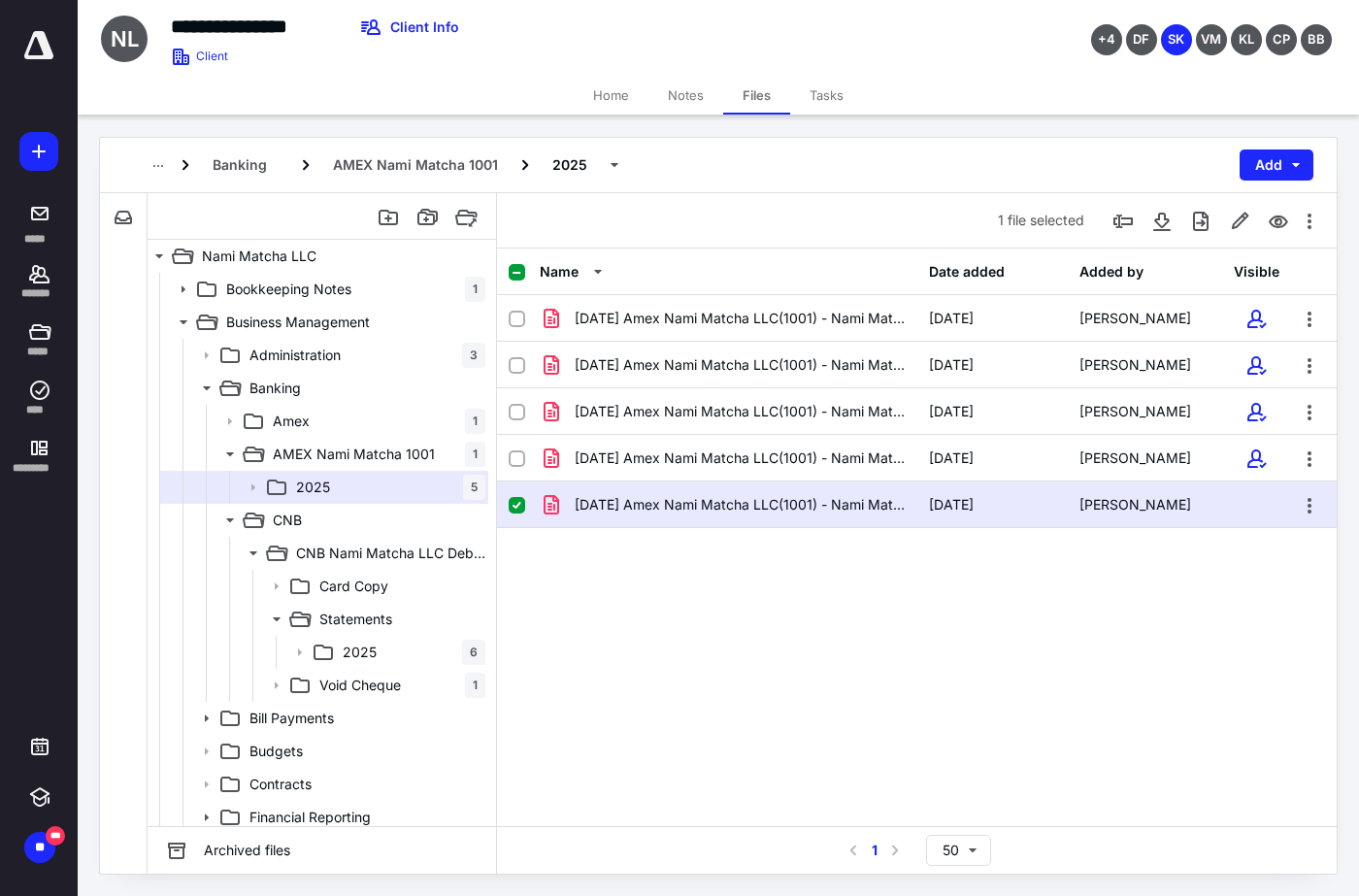 click on "[DATE] Amex Nami Matcha LLC(1001) - Nami Matcha.pdf [DATE] [PERSON_NAME][GEOGRAPHIC_DATA] [DATE] Amex Nami Matcha LLC(1001) - Nami Matcha.pdf [DATE] [PERSON_NAME] [DATE] Amex Nami Matcha LLC(1001) - Nami Matcha.pdf [DATE] [PERSON_NAME] [DATE] Amex Nami Matcha LLC(1001) - Nami Matcha.pdf [DATE] [PERSON_NAME] [DATE] Amex Nami Matcha LLC(1001) - Nami Matcha.pdf [DATE] [PERSON_NAME]" at bounding box center (916, 441) 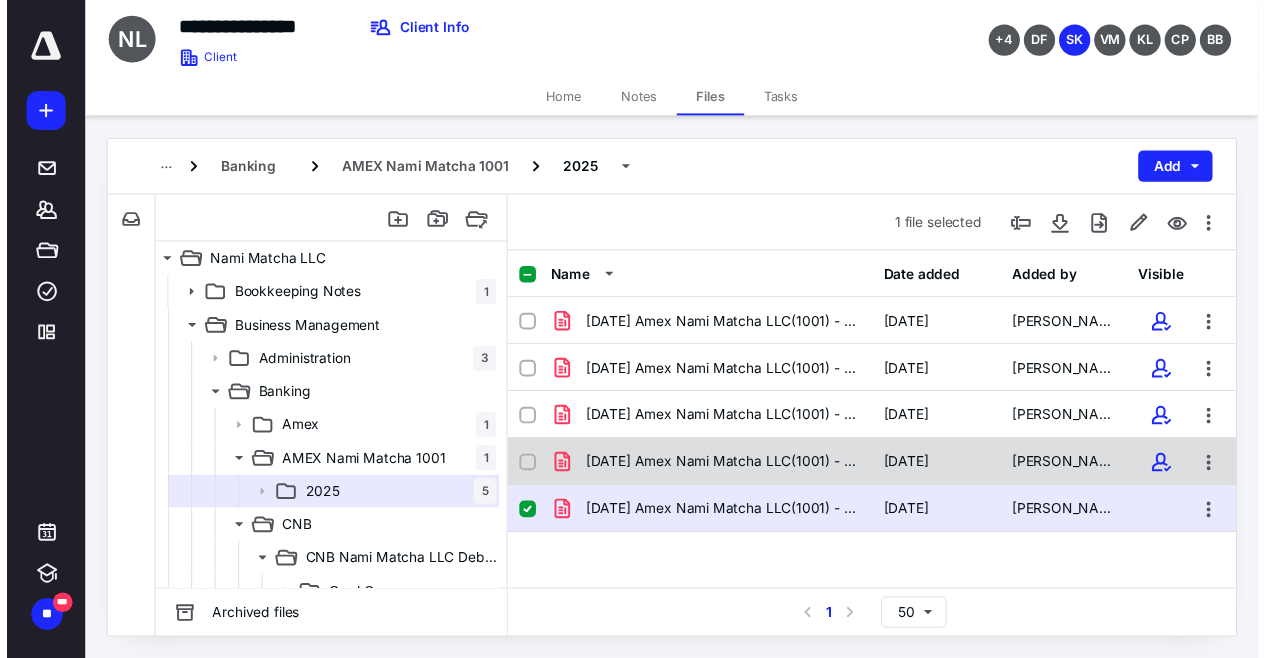 scroll, scrollTop: 3, scrollLeft: 0, axis: vertical 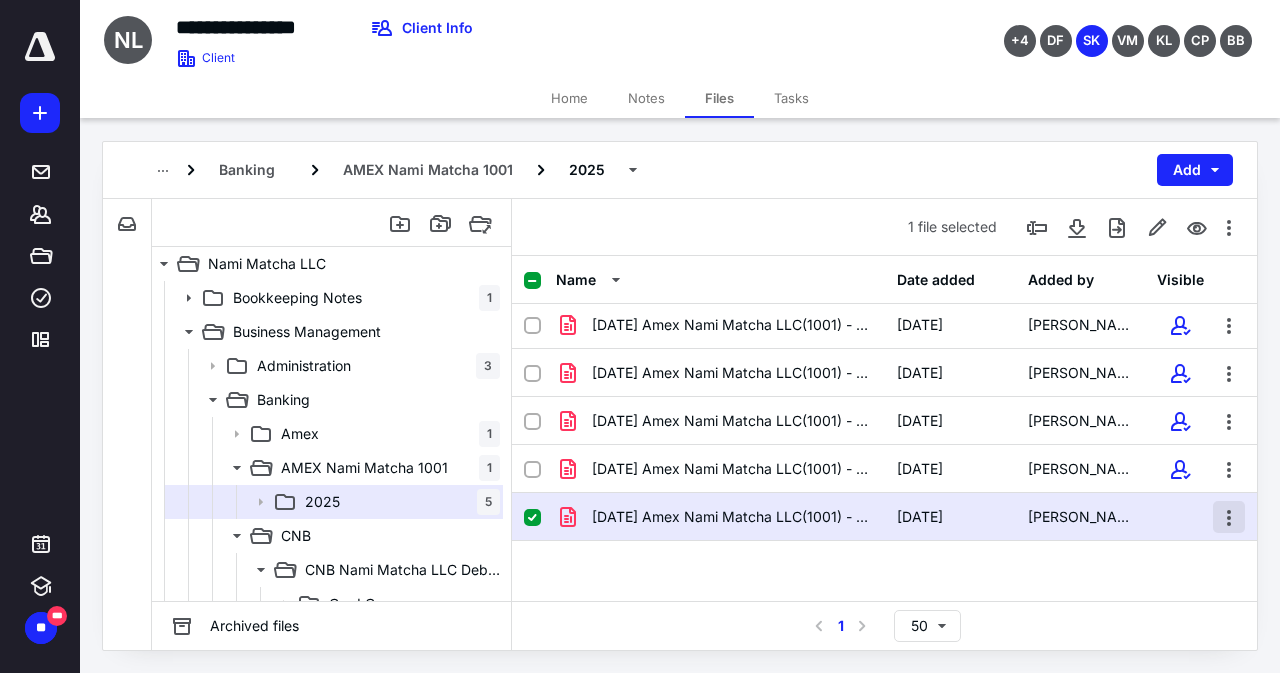 click at bounding box center [1229, 517] 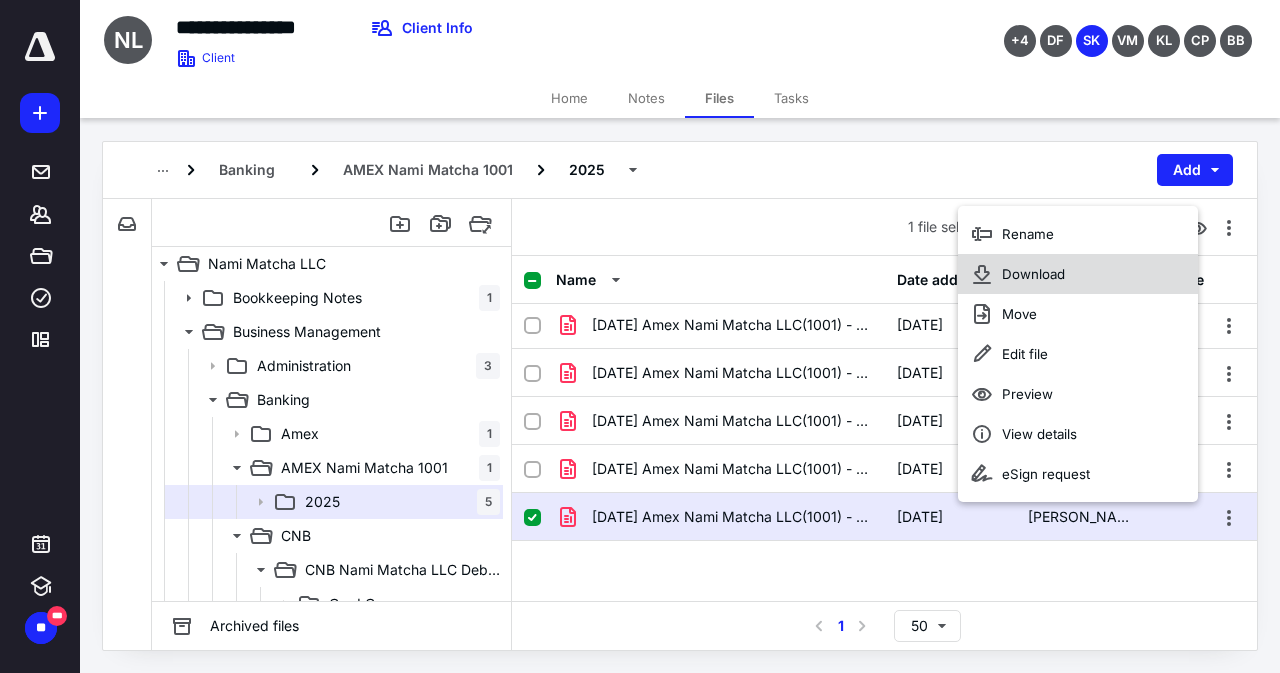 click on "Download" at bounding box center [1033, 274] 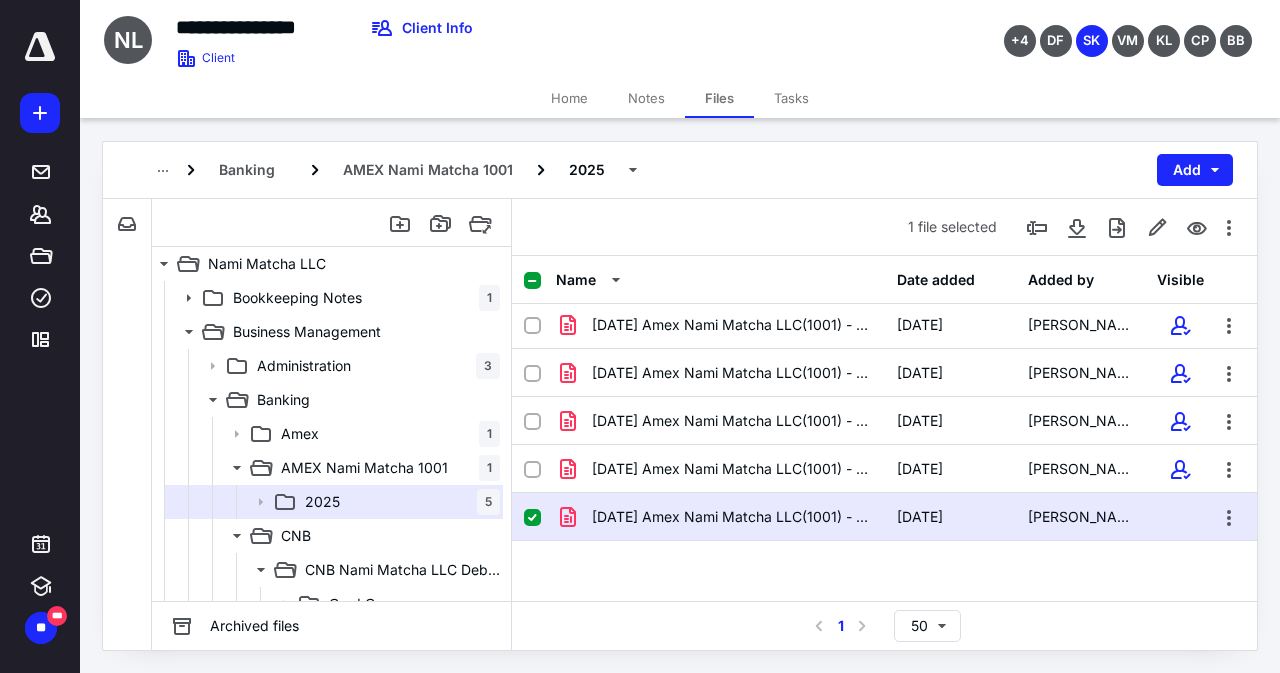 click on "Tasks" at bounding box center (791, 98) 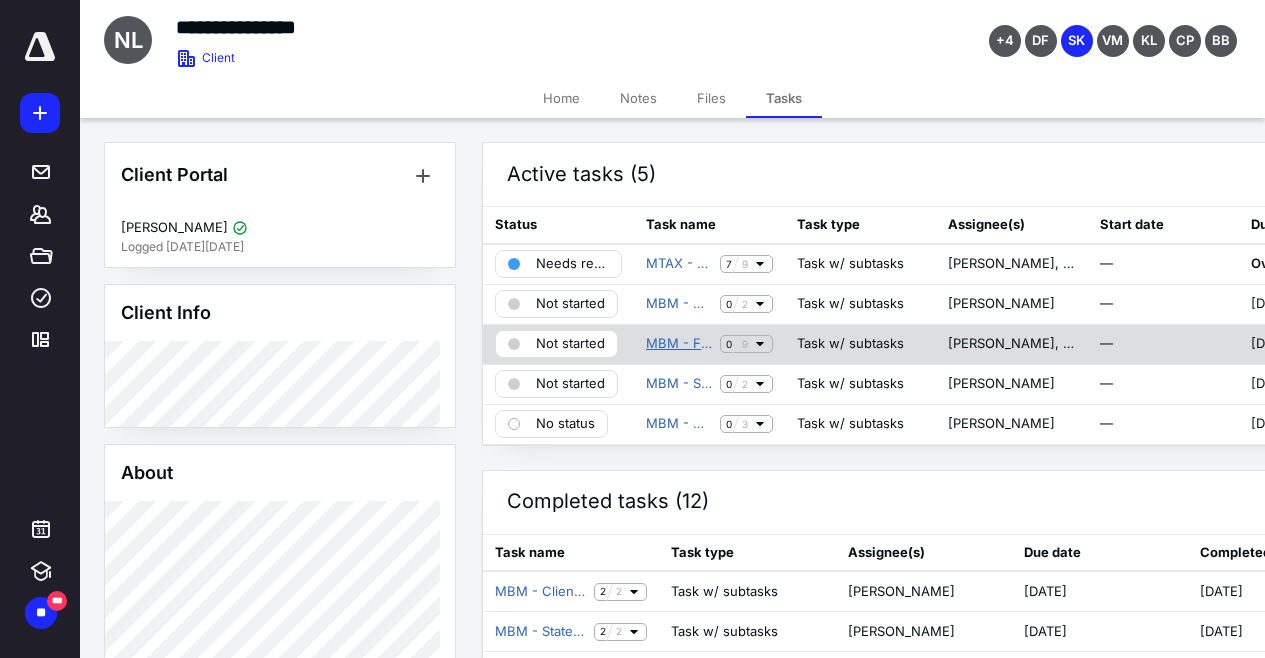 click on "MBM - Financial Reporting" at bounding box center (679, 344) 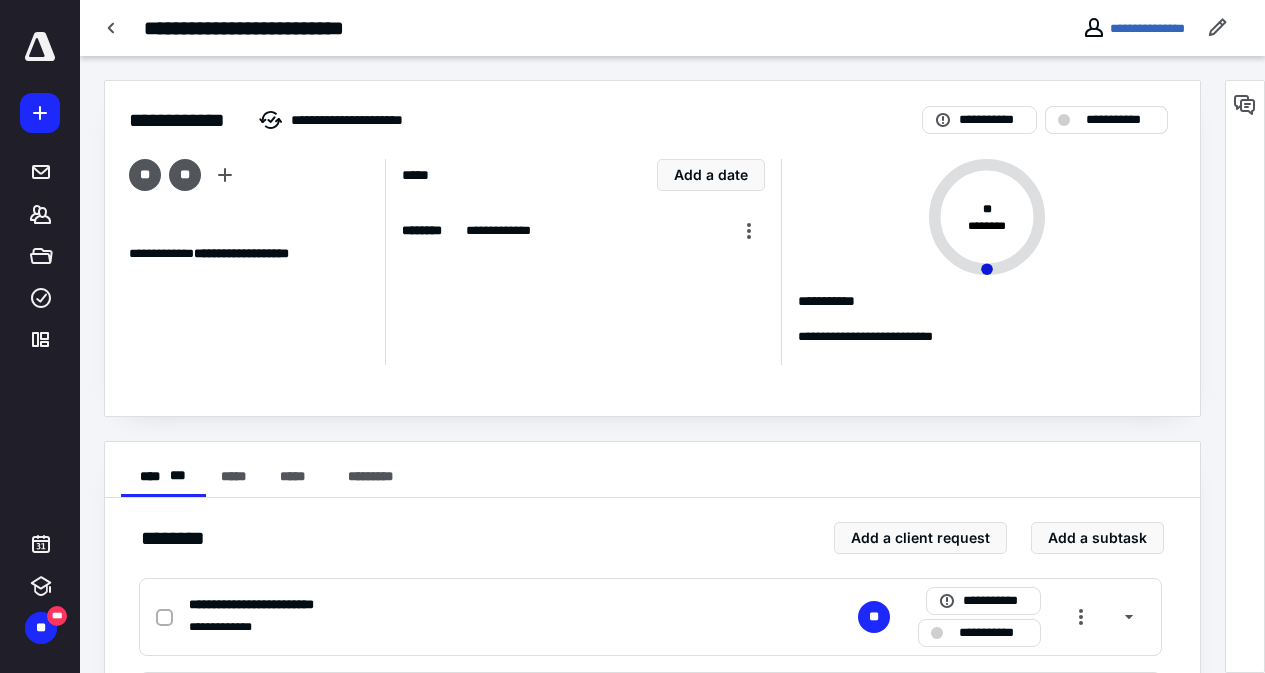 click on "**********" at bounding box center (1106, 120) 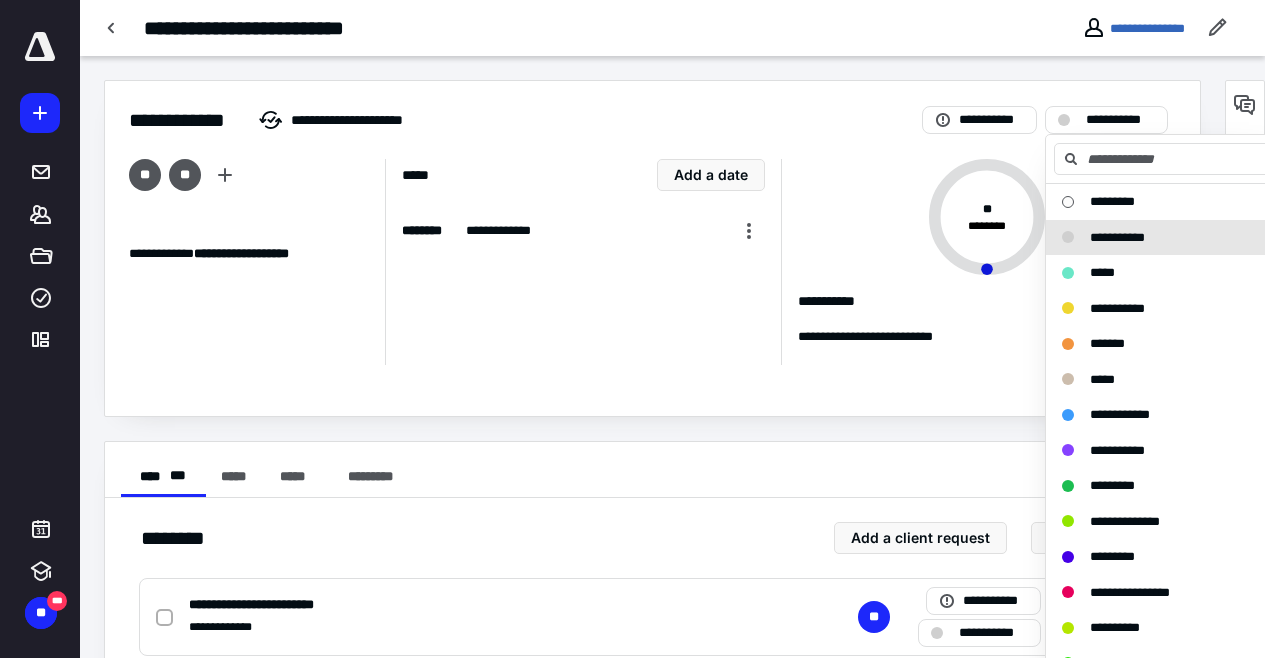 click on "**********" at bounding box center [987, 305] 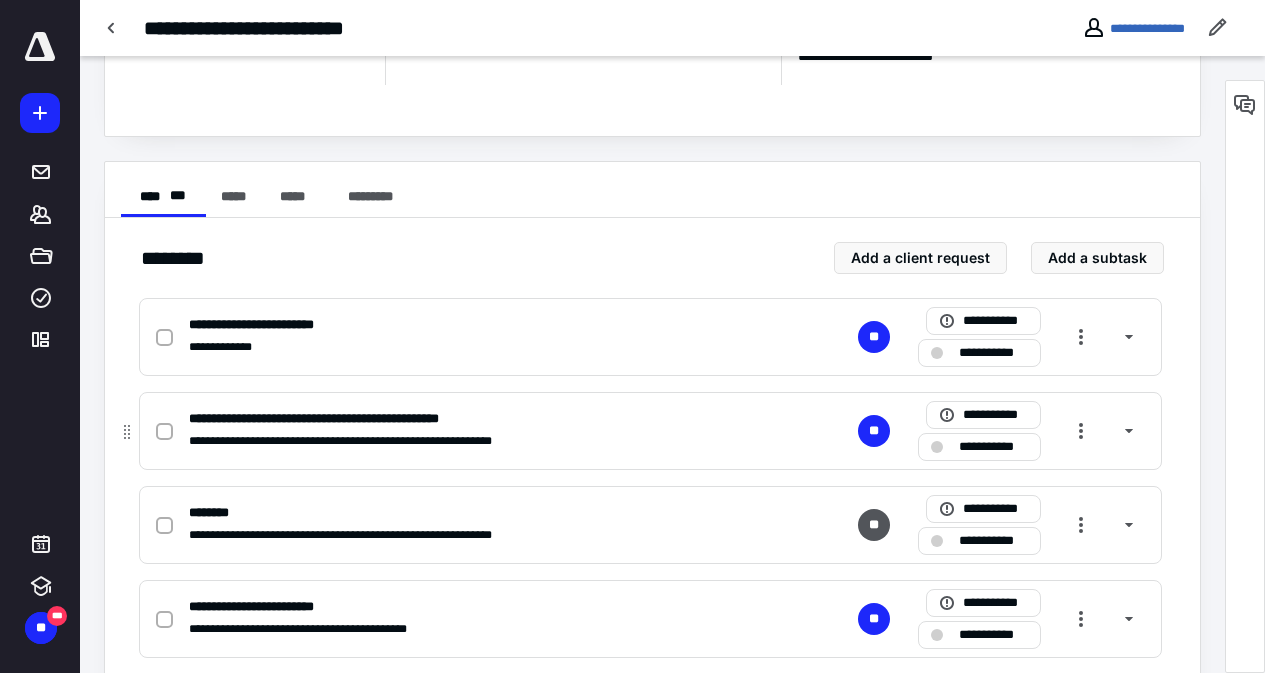 scroll, scrollTop: 300, scrollLeft: 0, axis: vertical 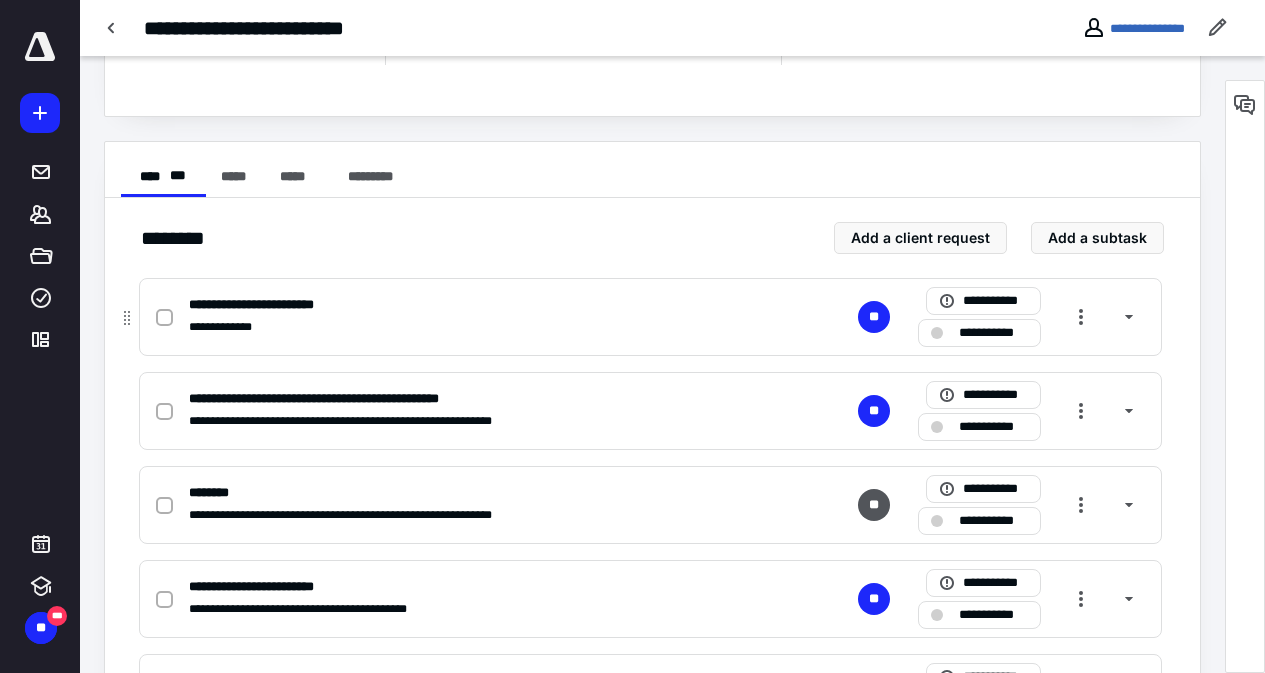 click on "**********" at bounding box center [979, 333] 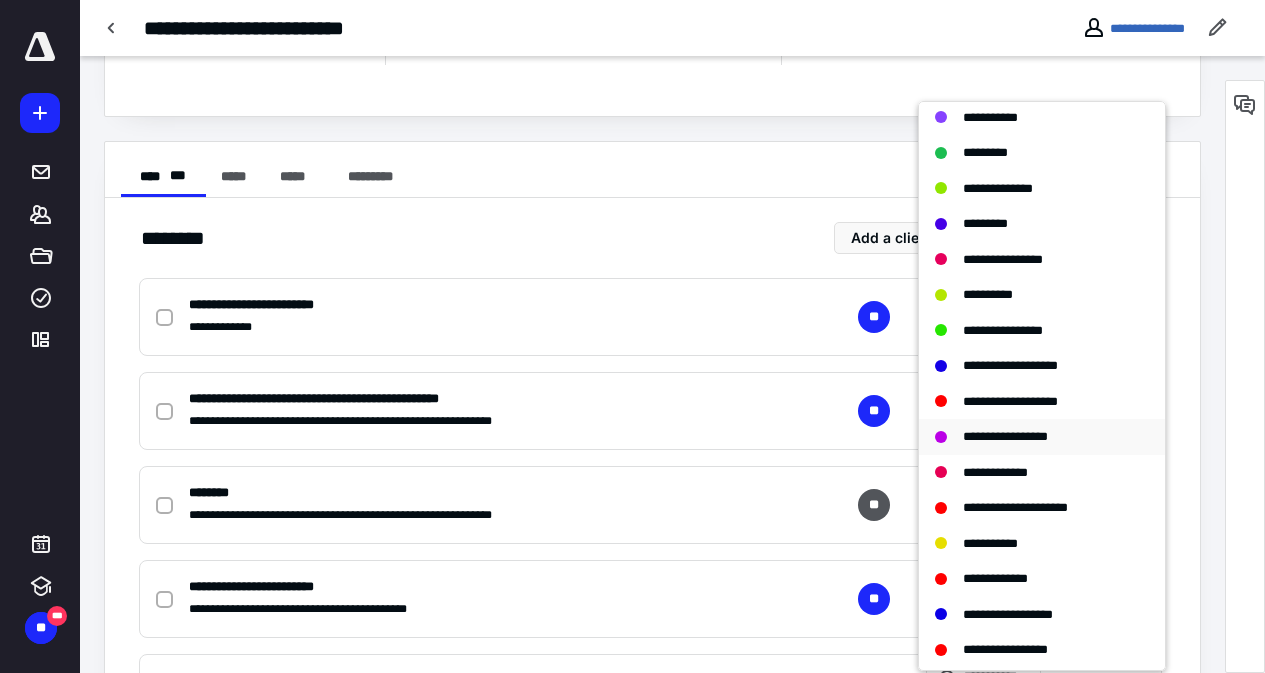scroll, scrollTop: 440, scrollLeft: 0, axis: vertical 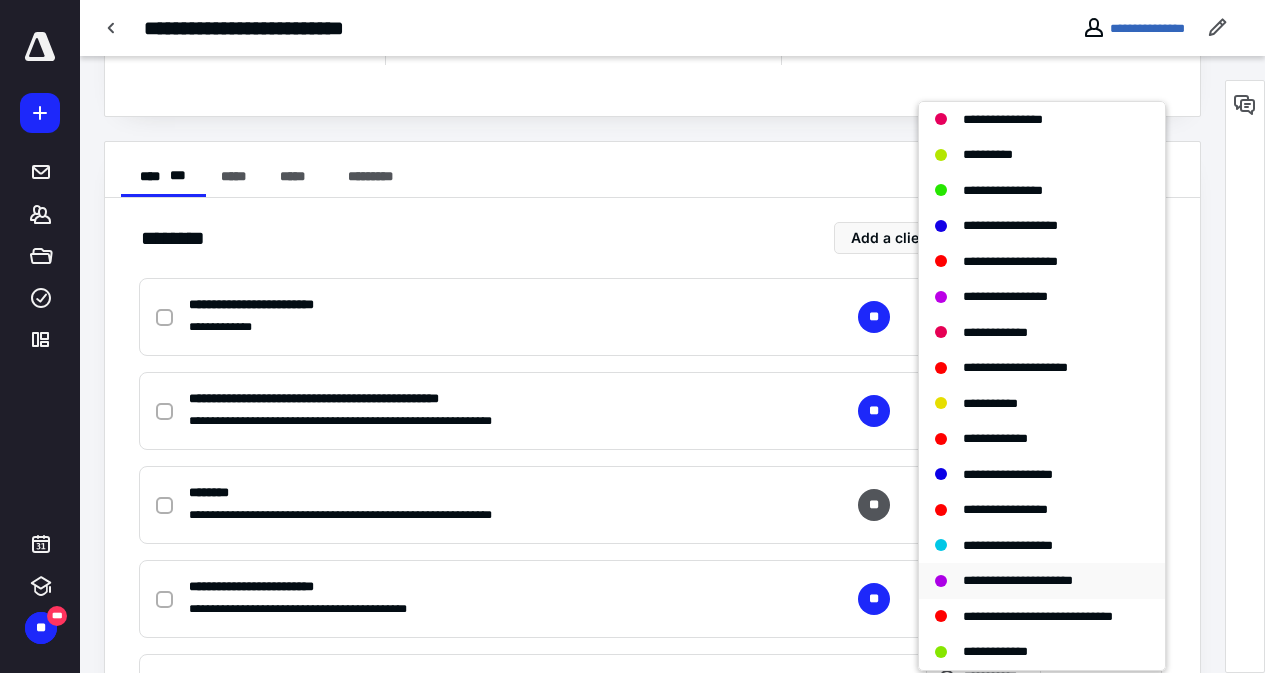 click on "**********" at bounding box center (1018, 580) 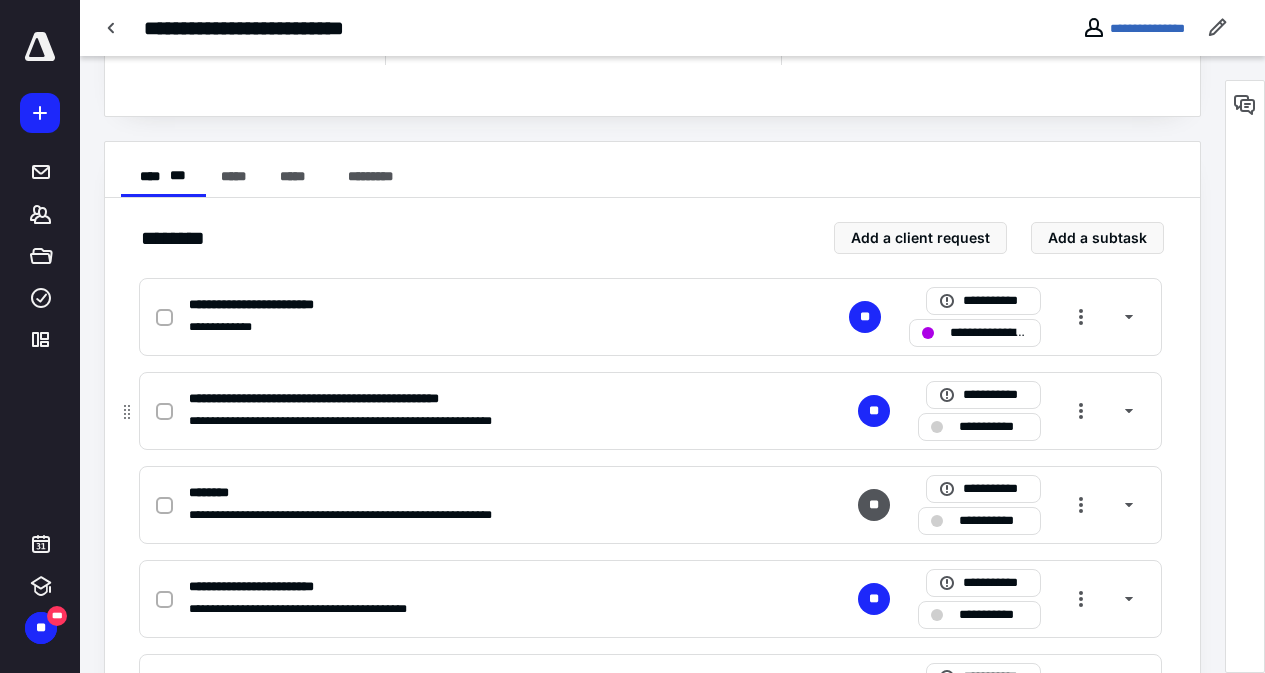 click on "**********" at bounding box center (979, 427) 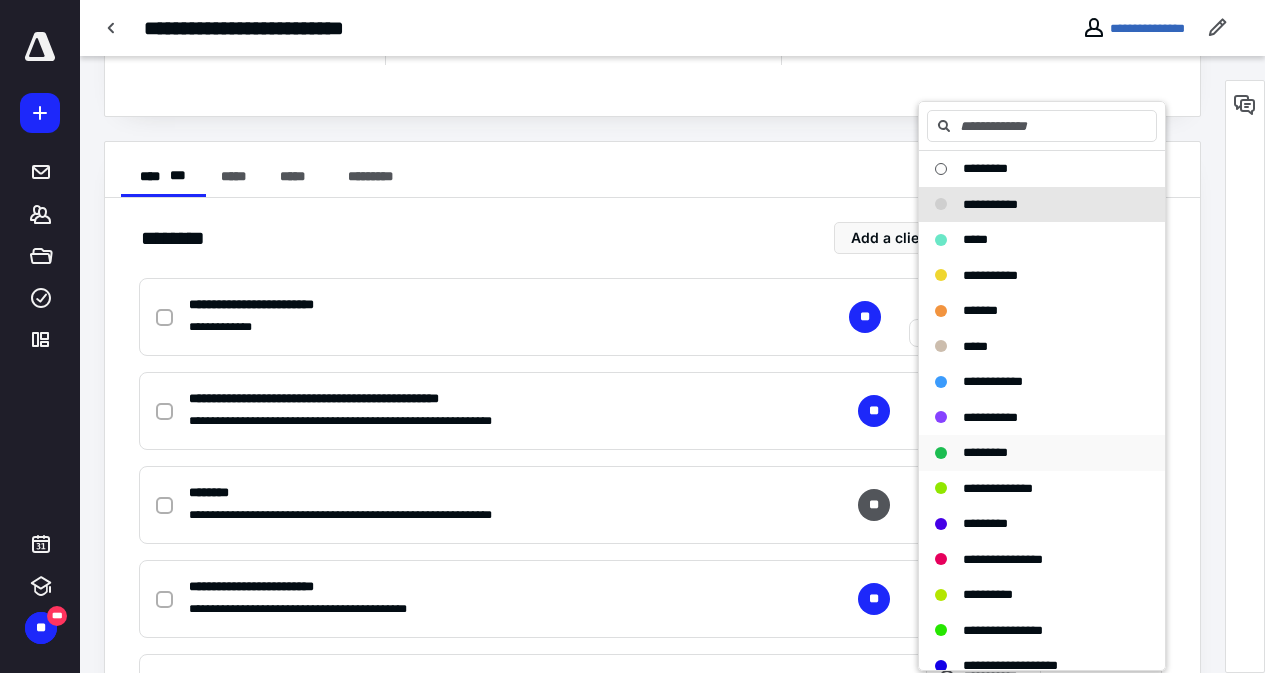 click on "*********" at bounding box center [985, 452] 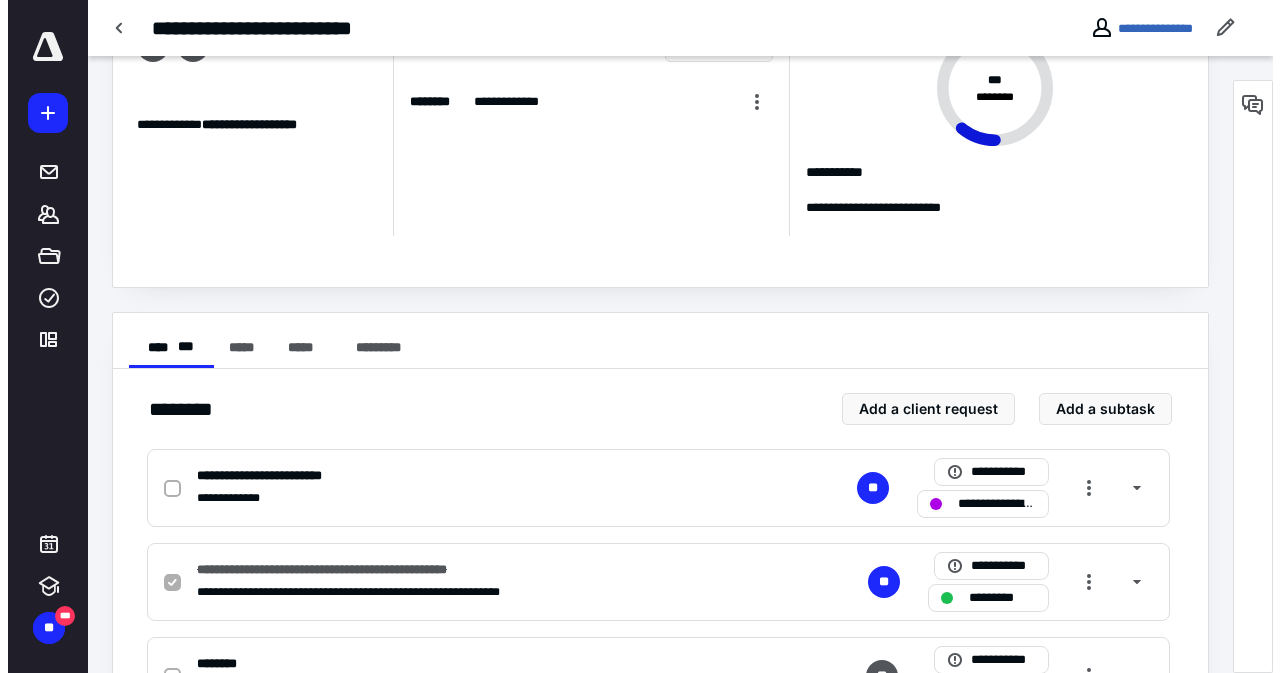 scroll, scrollTop: 0, scrollLeft: 0, axis: both 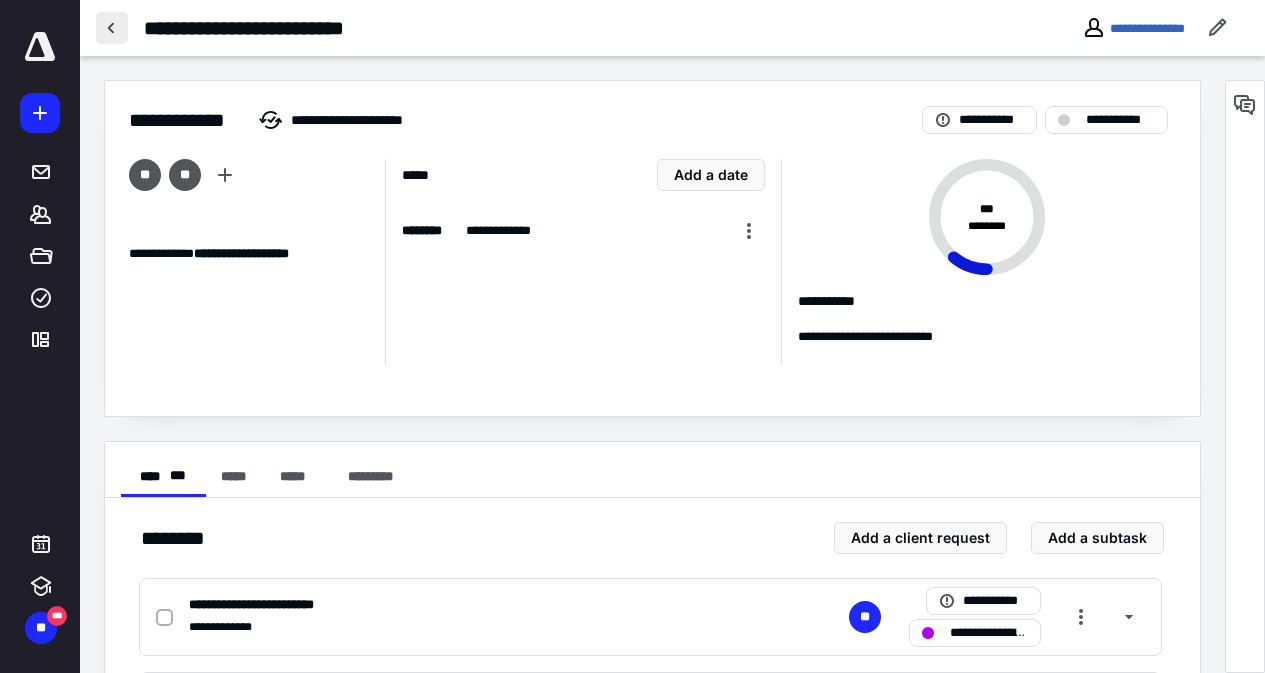 click at bounding box center (112, 28) 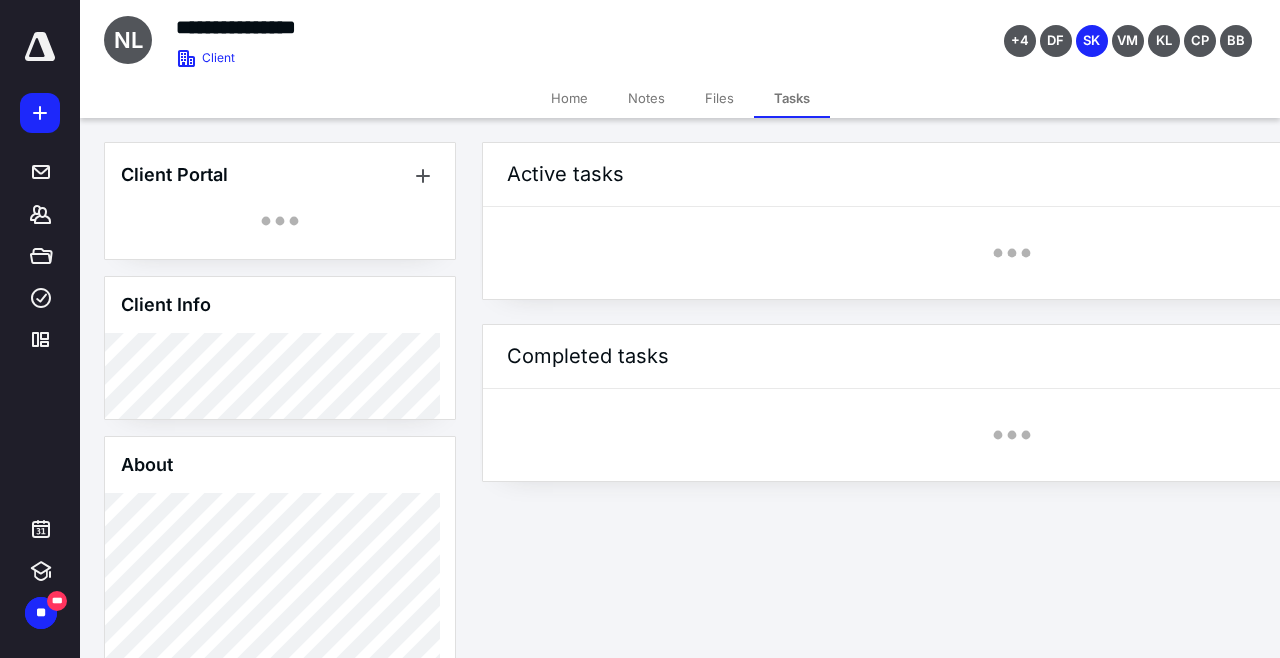 click on "Files" at bounding box center [719, 98] 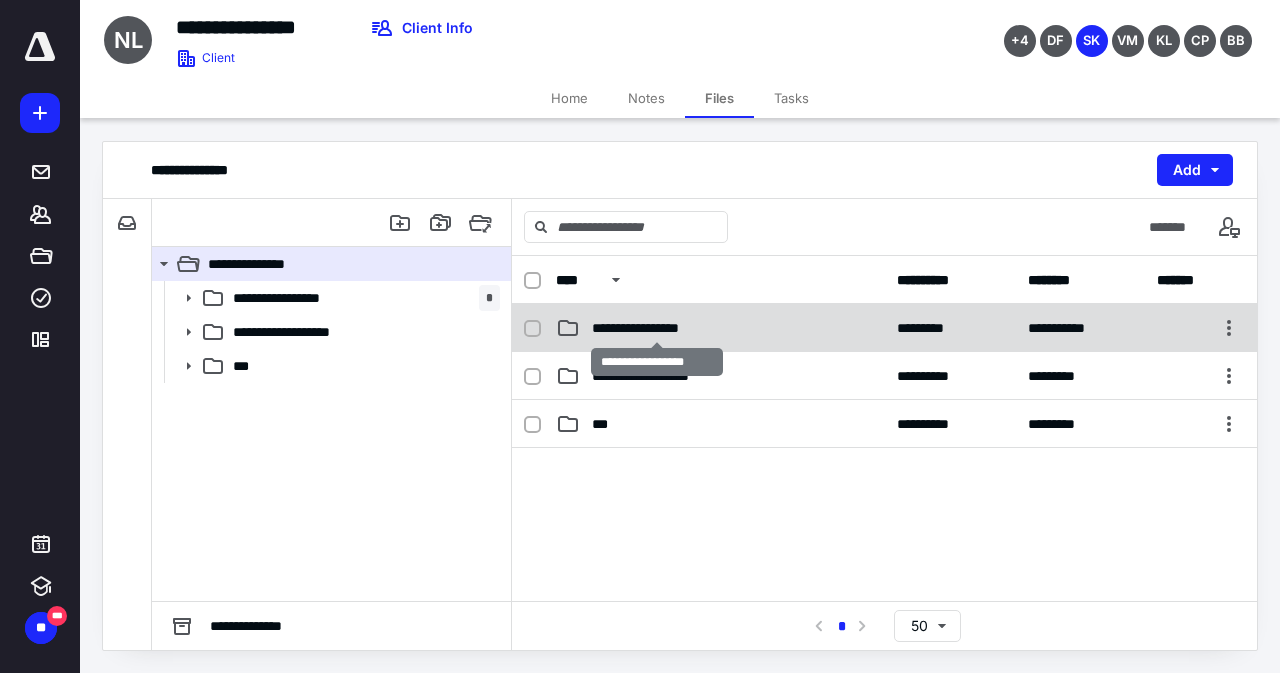 click on "**********" at bounding box center [656, 328] 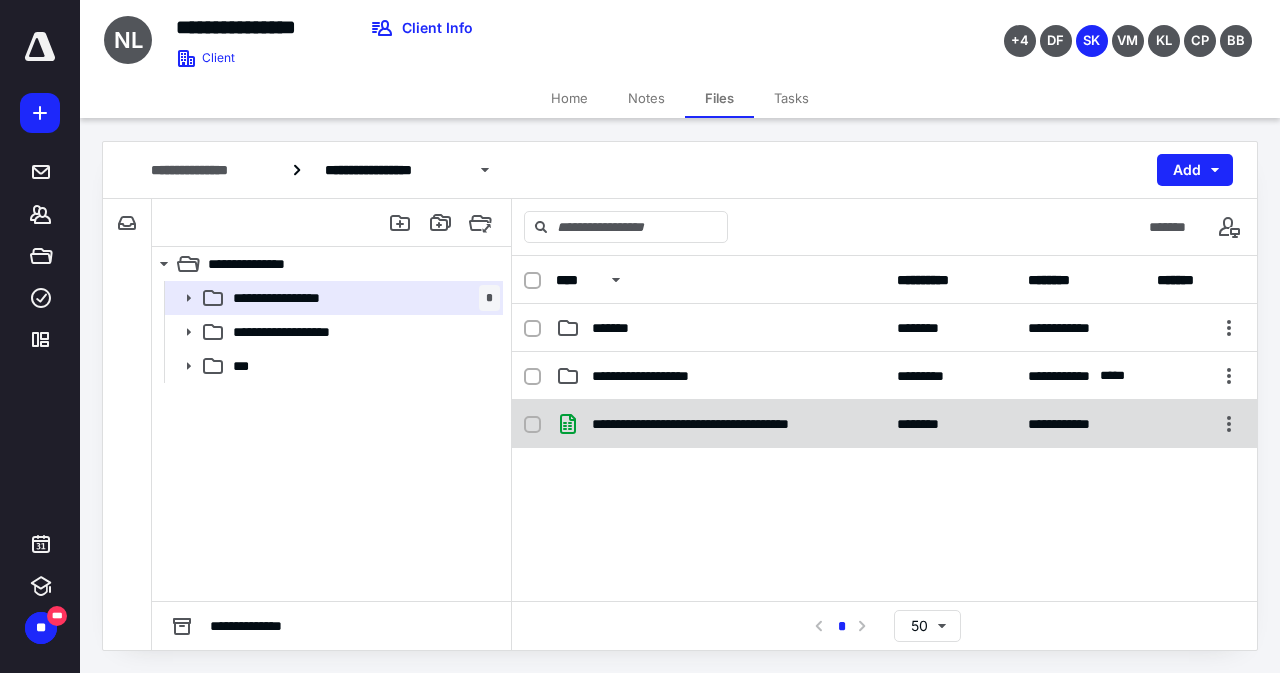 click on "**********" at bounding box center (728, 424) 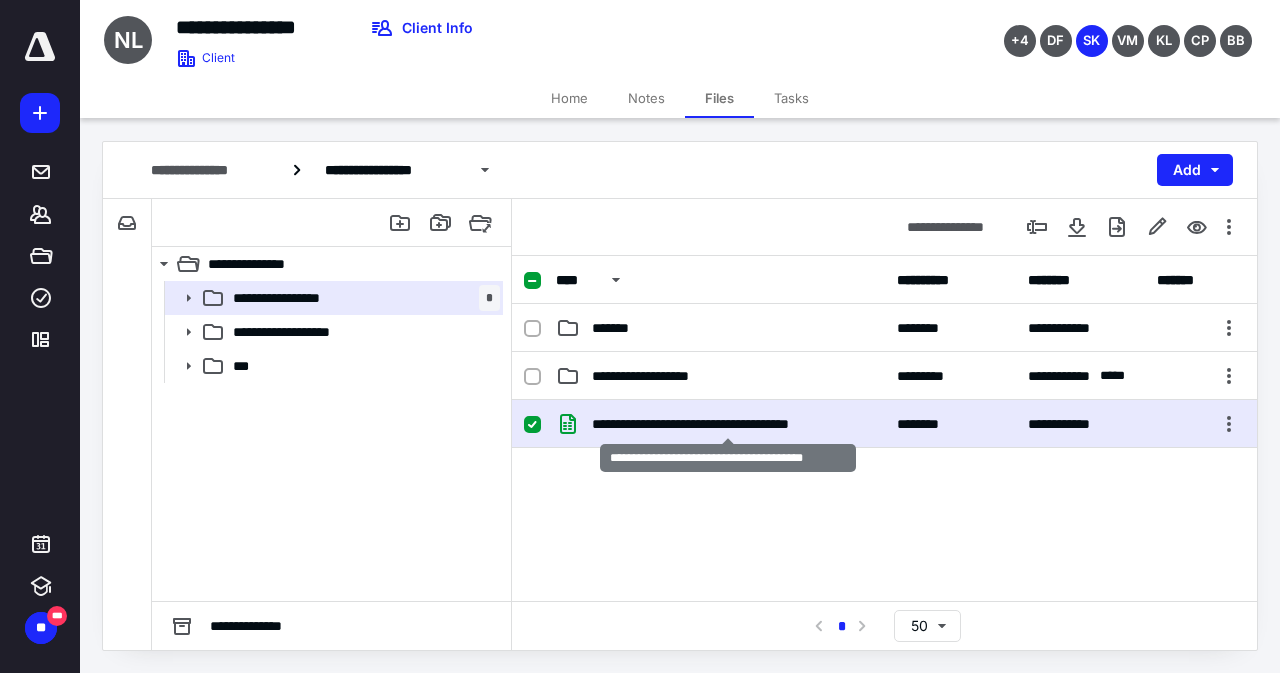 click on "**********" at bounding box center (728, 424) 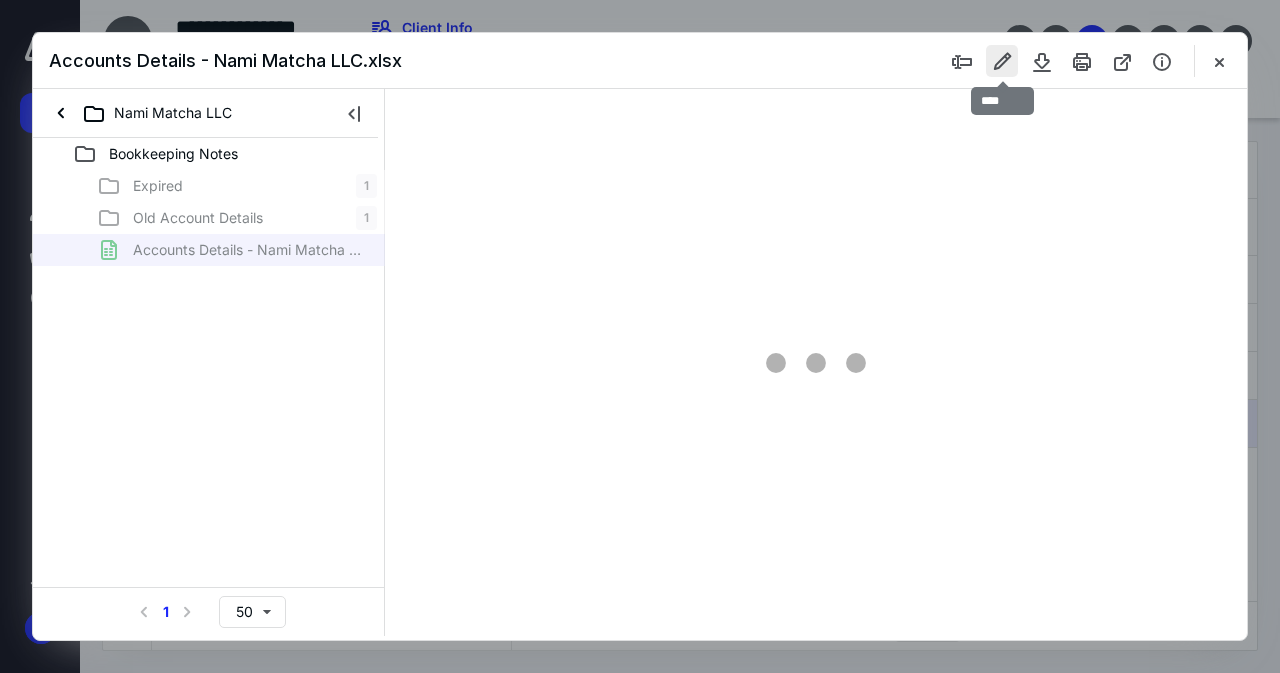 click at bounding box center (1002, 61) 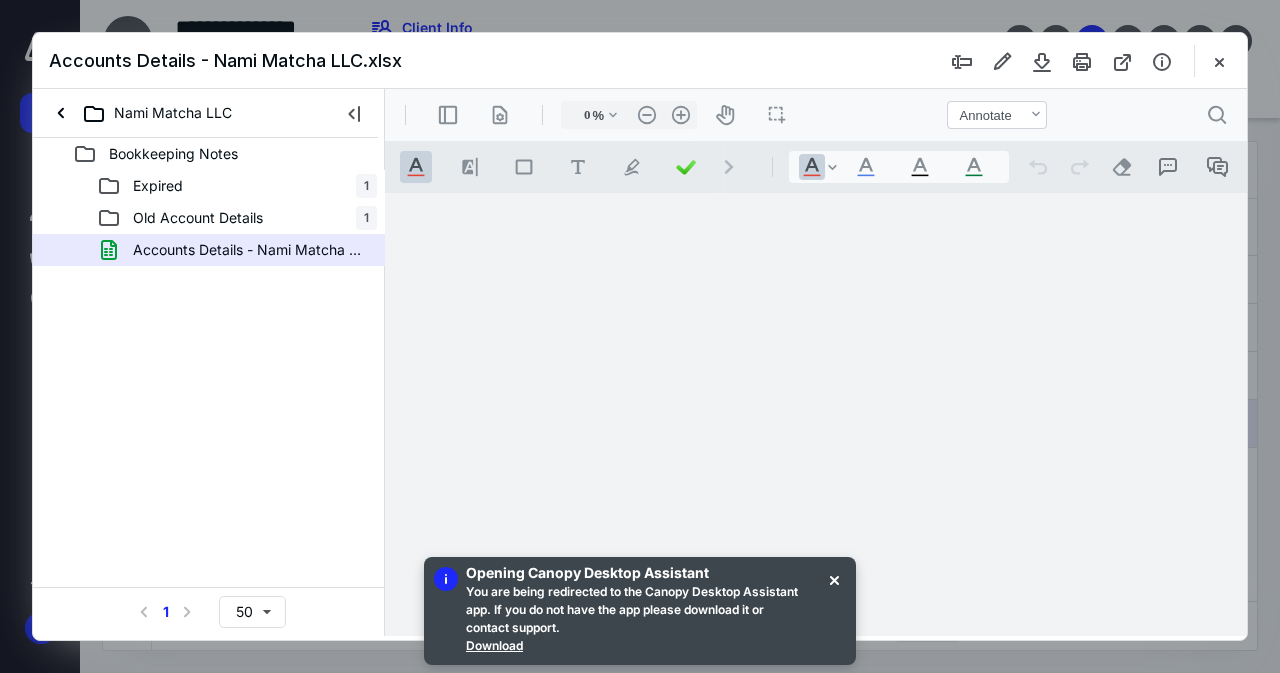 type on "69" 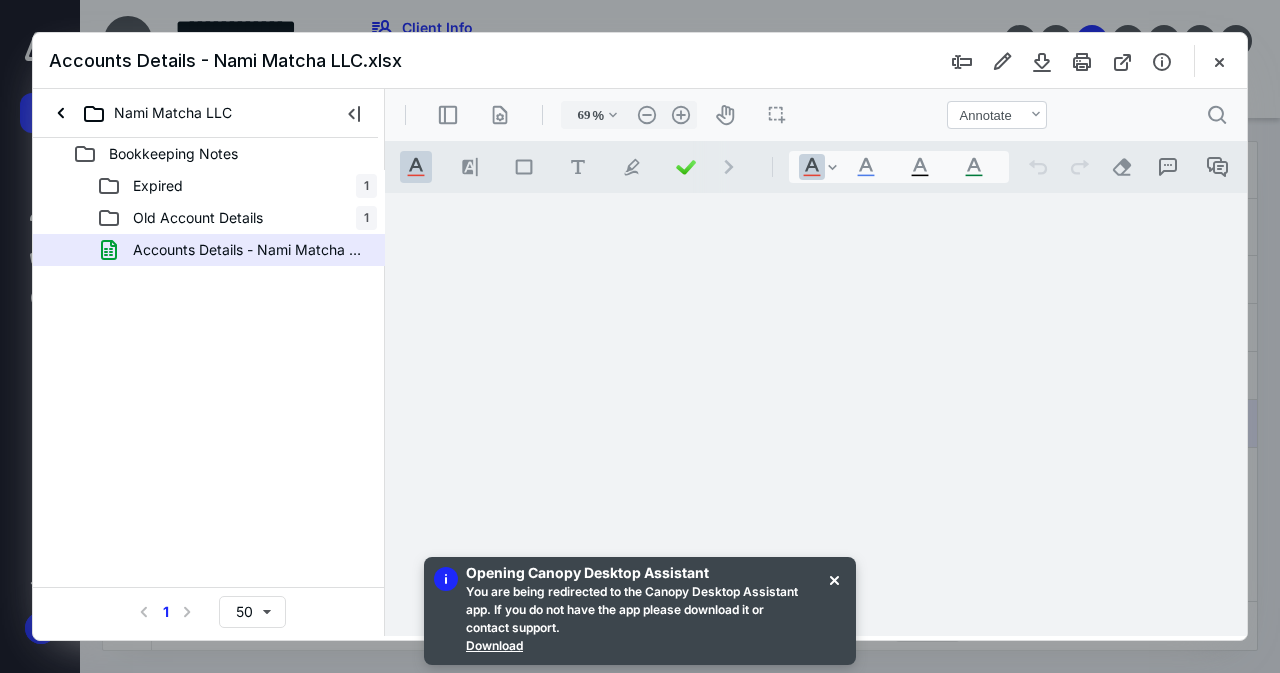 scroll, scrollTop: 0, scrollLeft: 0, axis: both 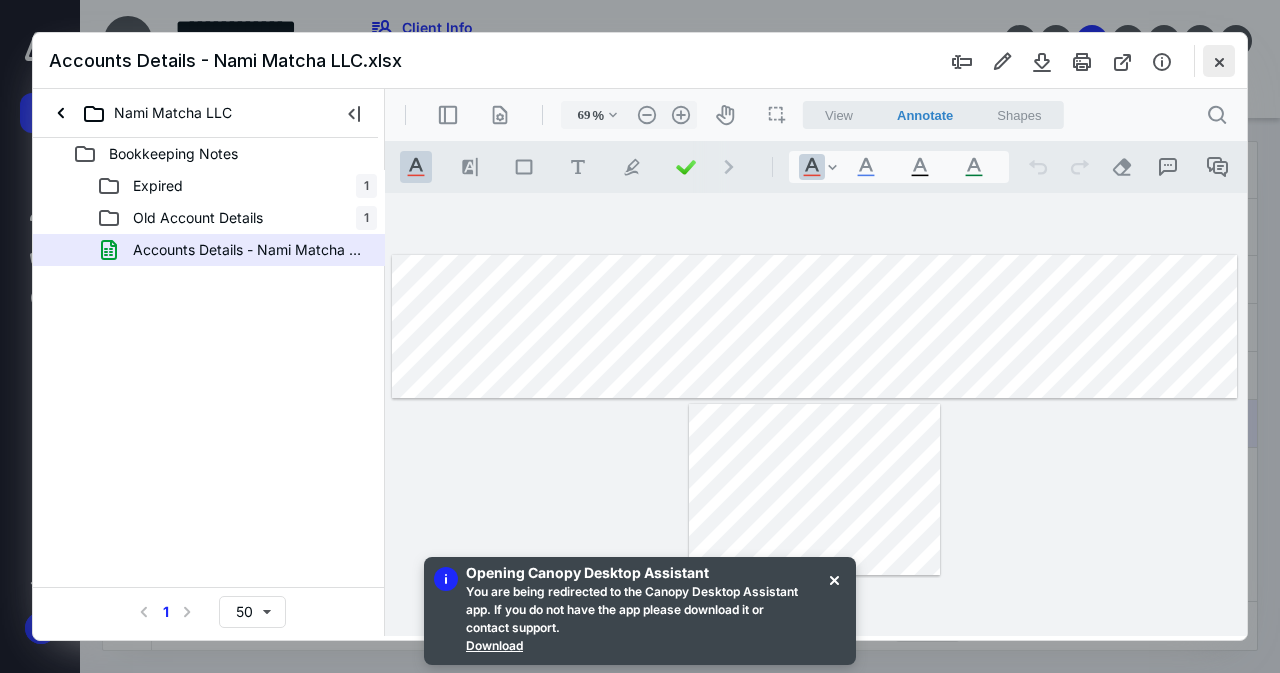 click at bounding box center (1219, 61) 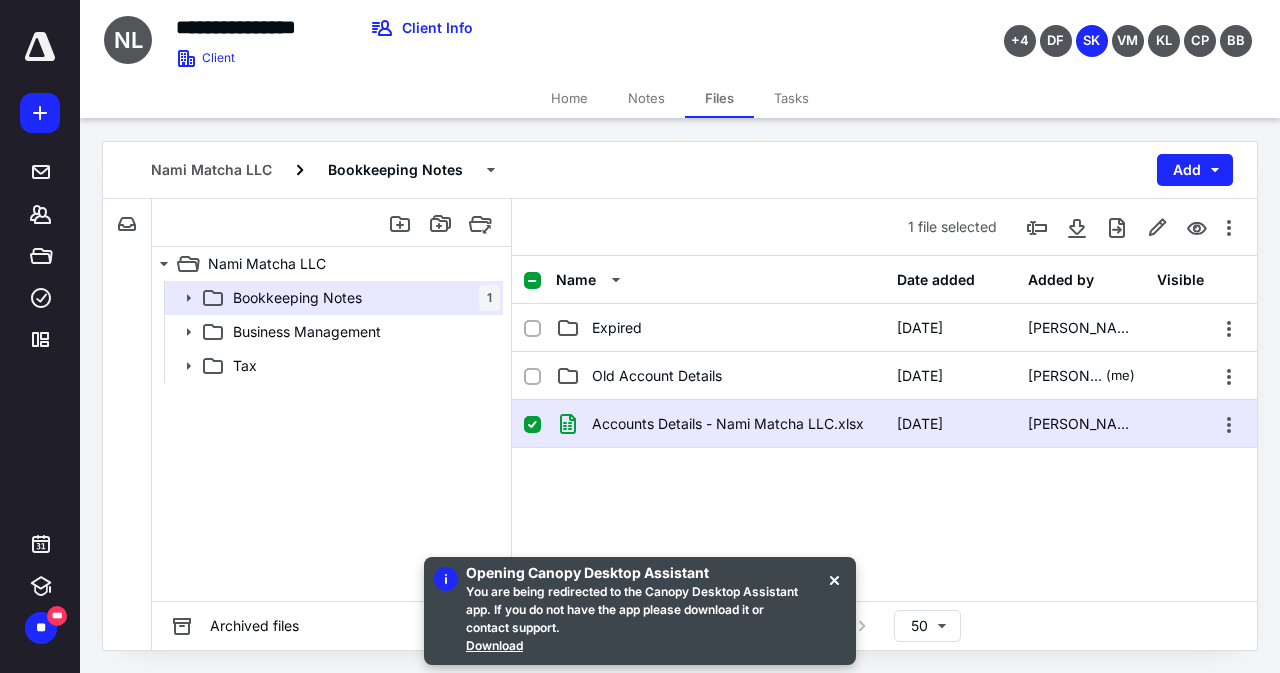 click at bounding box center [540, 424] 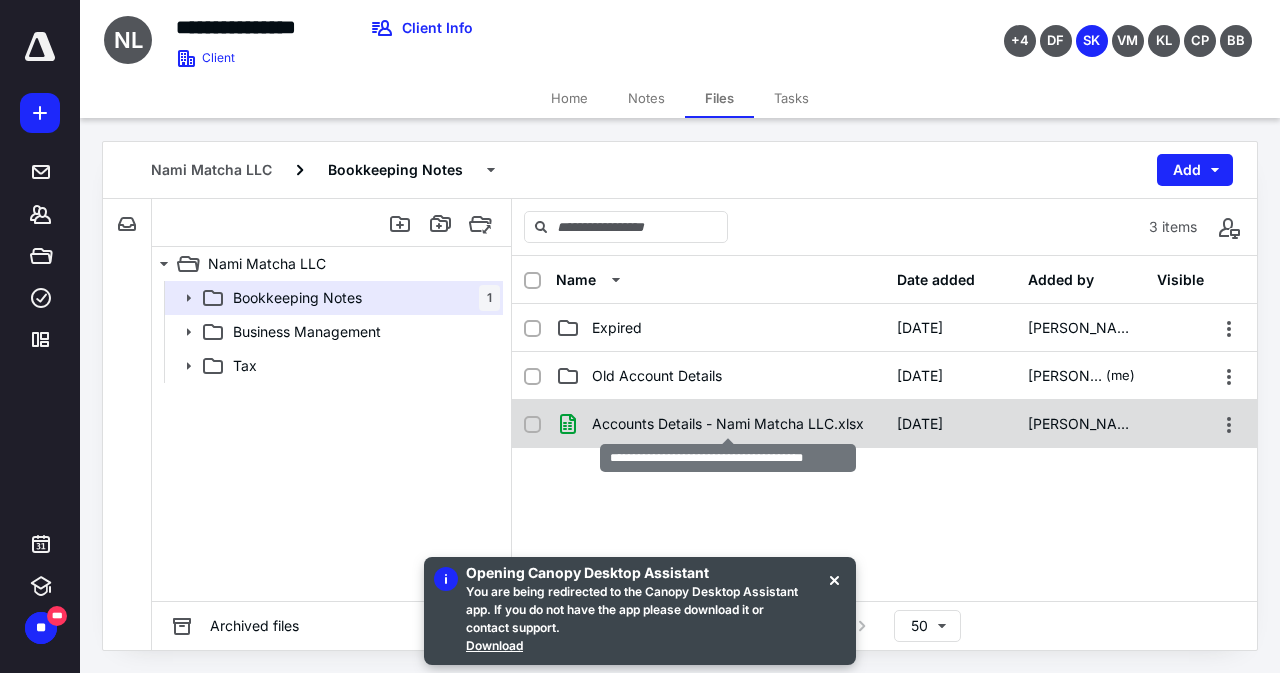 click on "Accounts Details - Nami Matcha LLC.xlsx" at bounding box center [728, 424] 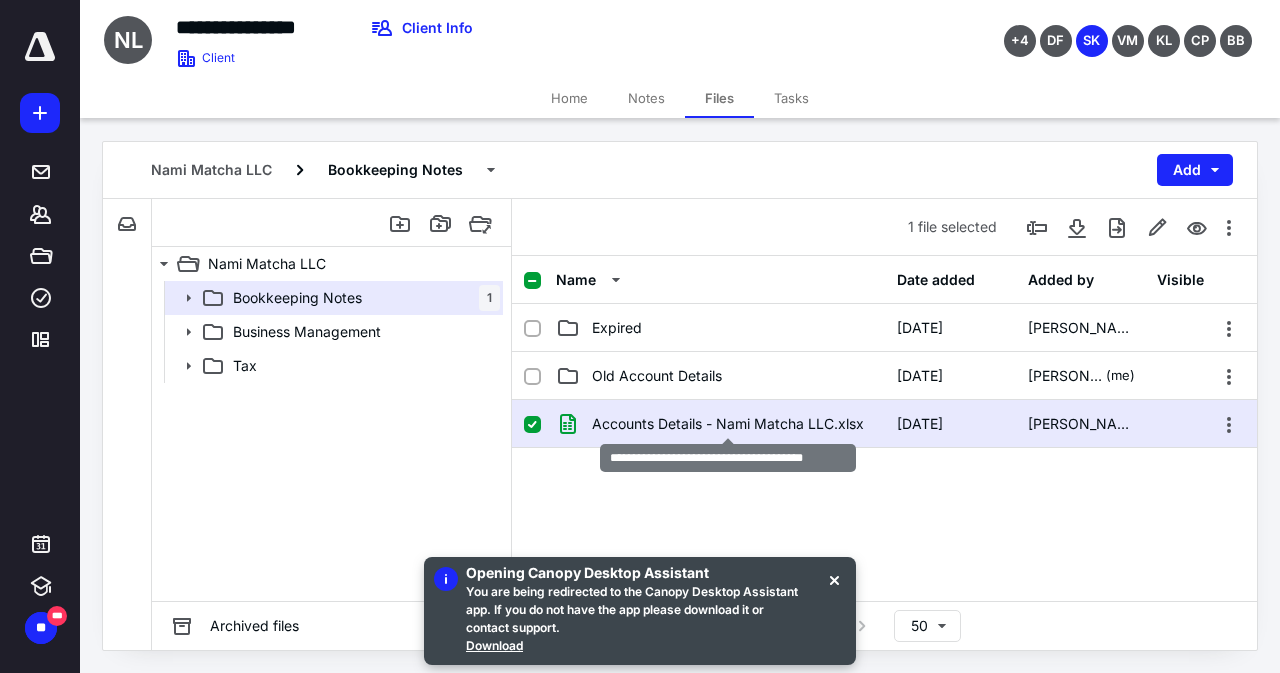 click on "Accounts Details - Nami Matcha LLC.xlsx" at bounding box center [728, 424] 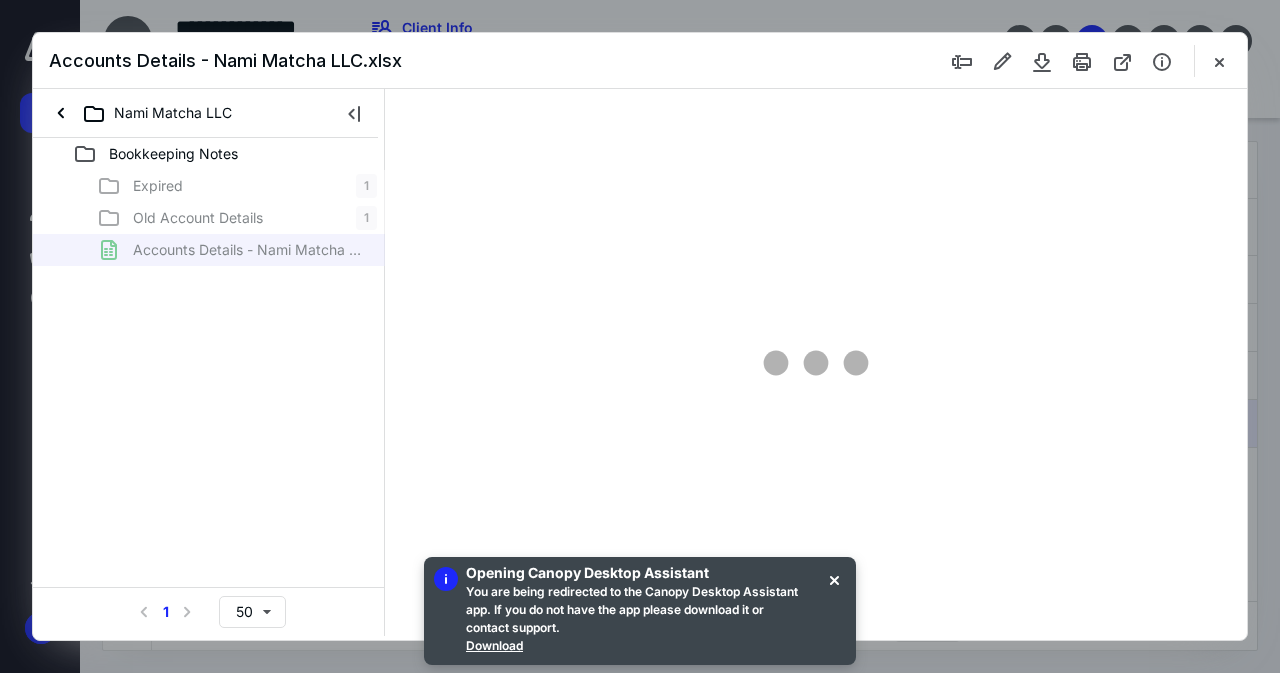 scroll, scrollTop: 0, scrollLeft: 0, axis: both 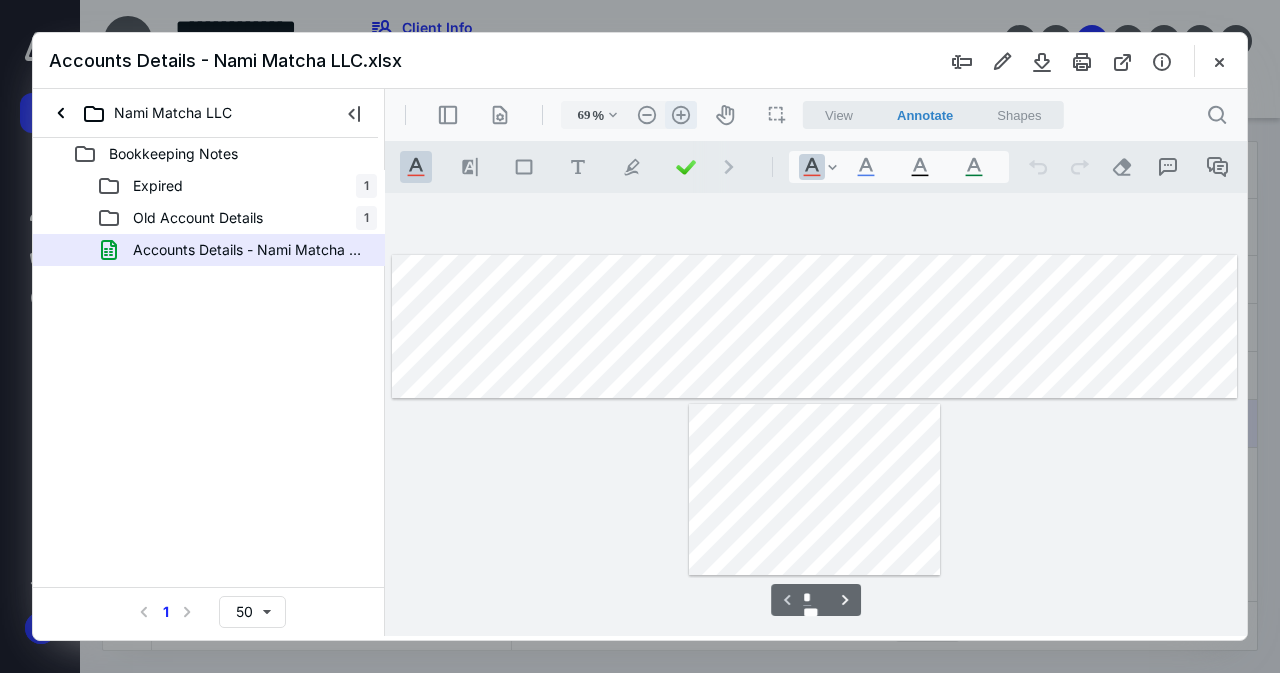 click on ".cls-1{fill:#abb0c4;} icon - header - zoom - in - line" at bounding box center [681, 115] 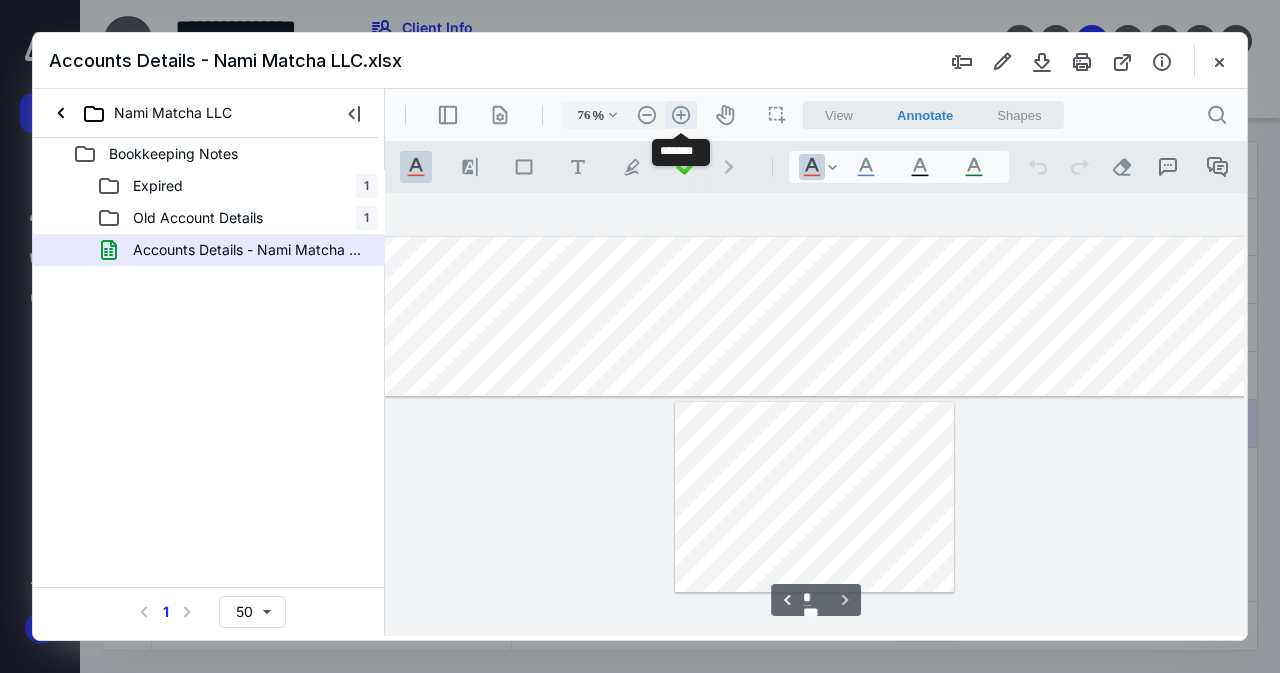 click on ".cls-1{fill:#abb0c4;} icon - header - zoom - in - line" at bounding box center (681, 115) 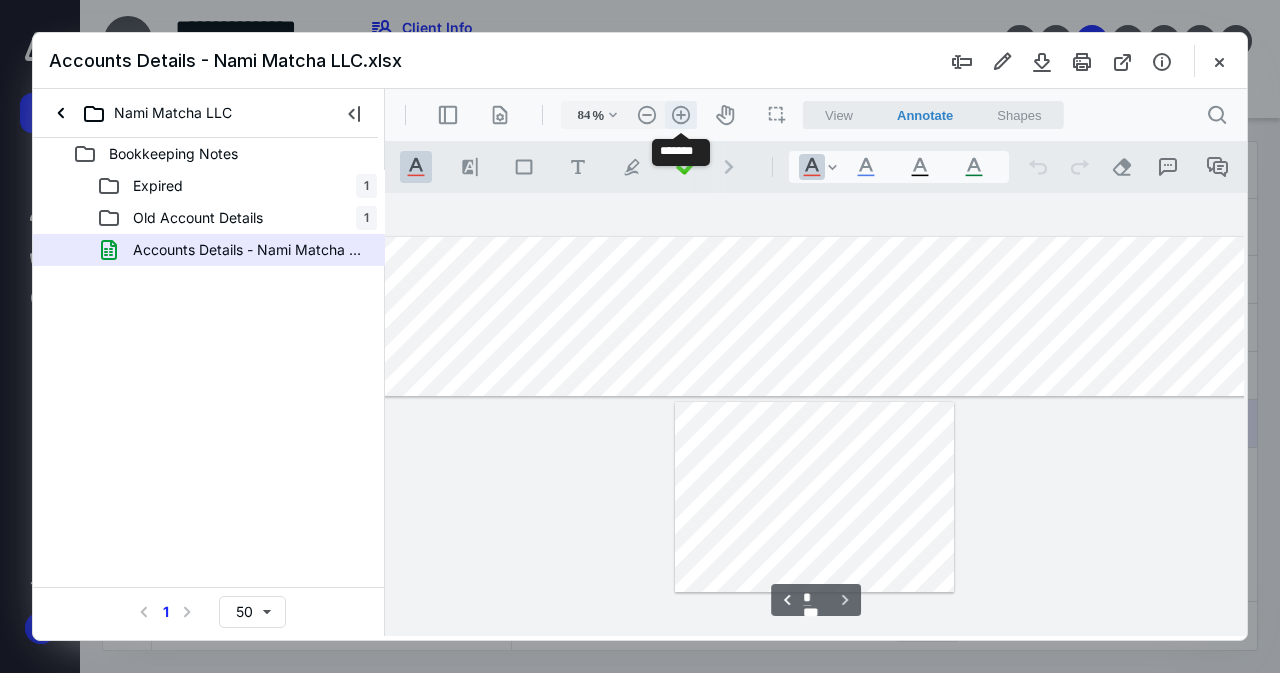 scroll, scrollTop: 0, scrollLeft: 90, axis: horizontal 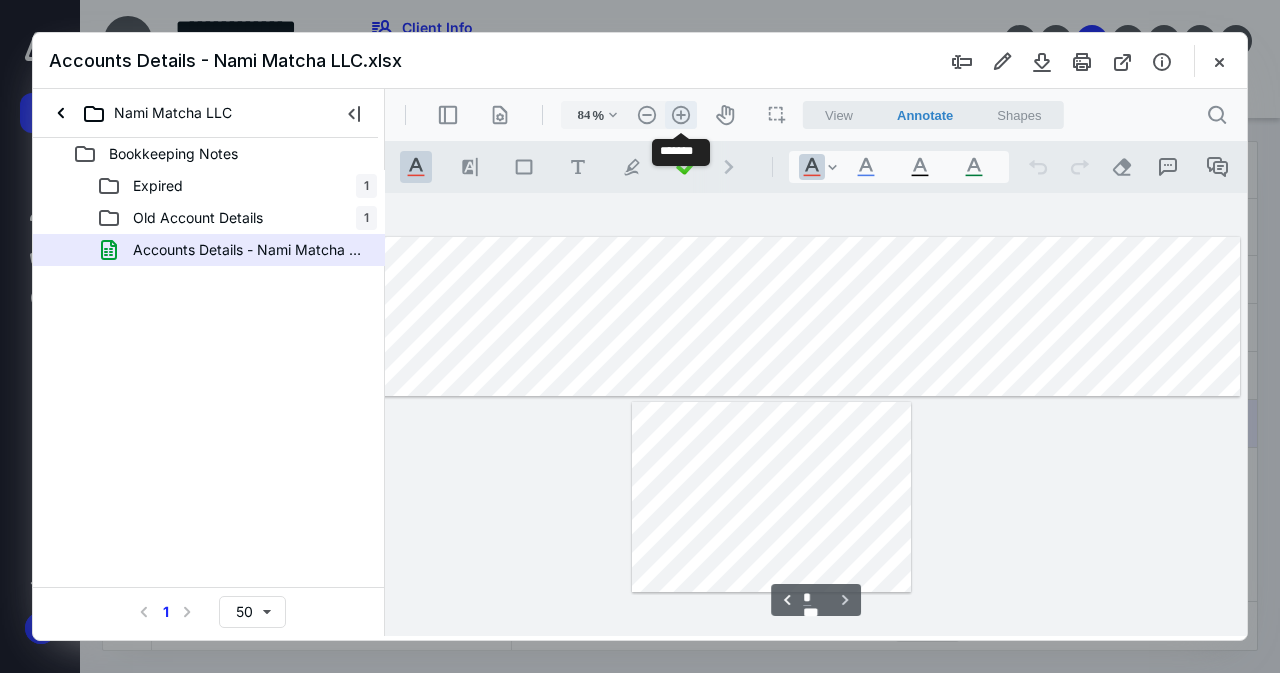 click on ".cls-1{fill:#abb0c4;} icon - header - zoom - in - line" at bounding box center (681, 115) 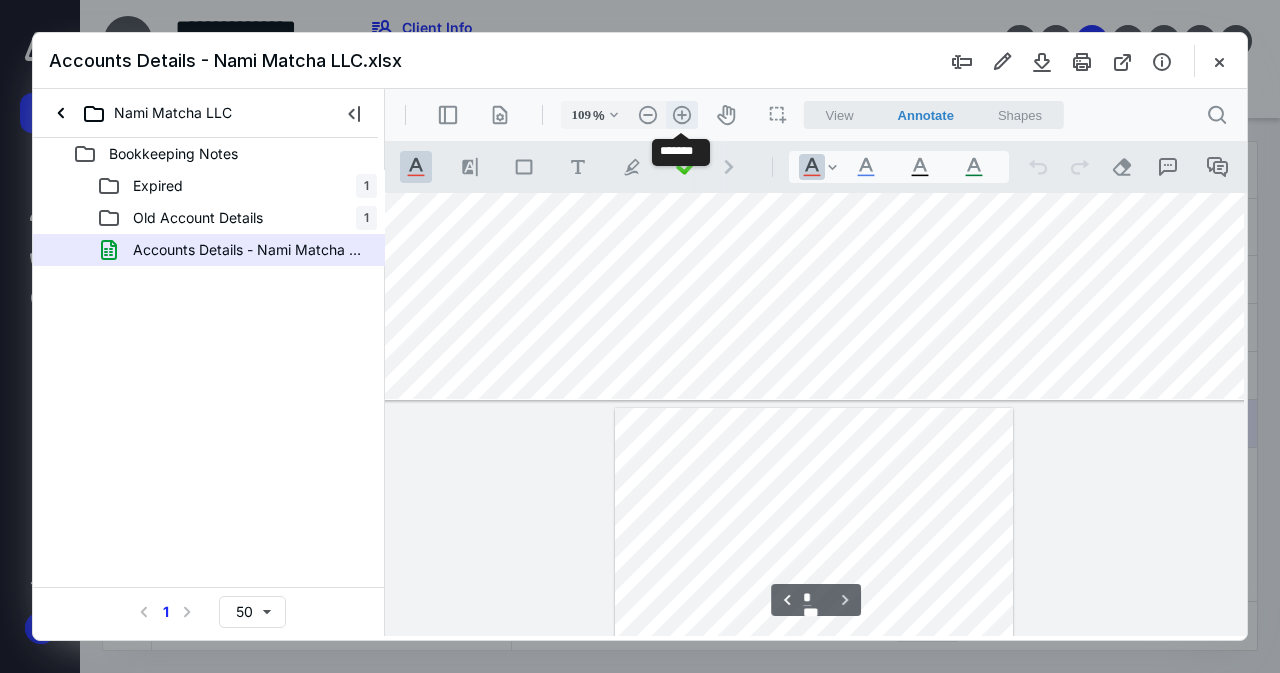 click on ".cls-1{fill:#abb0c4;} icon - header - zoom - in - line" at bounding box center (682, 115) 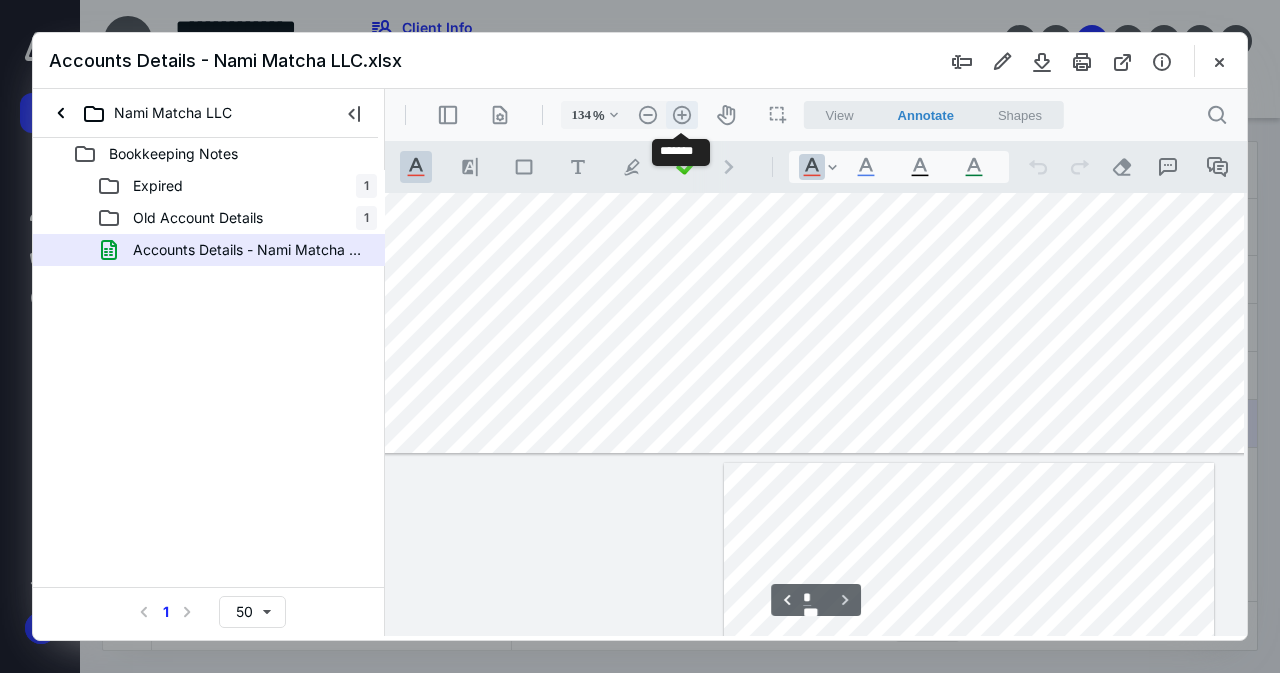 scroll, scrollTop: 69, scrollLeft: 402, axis: both 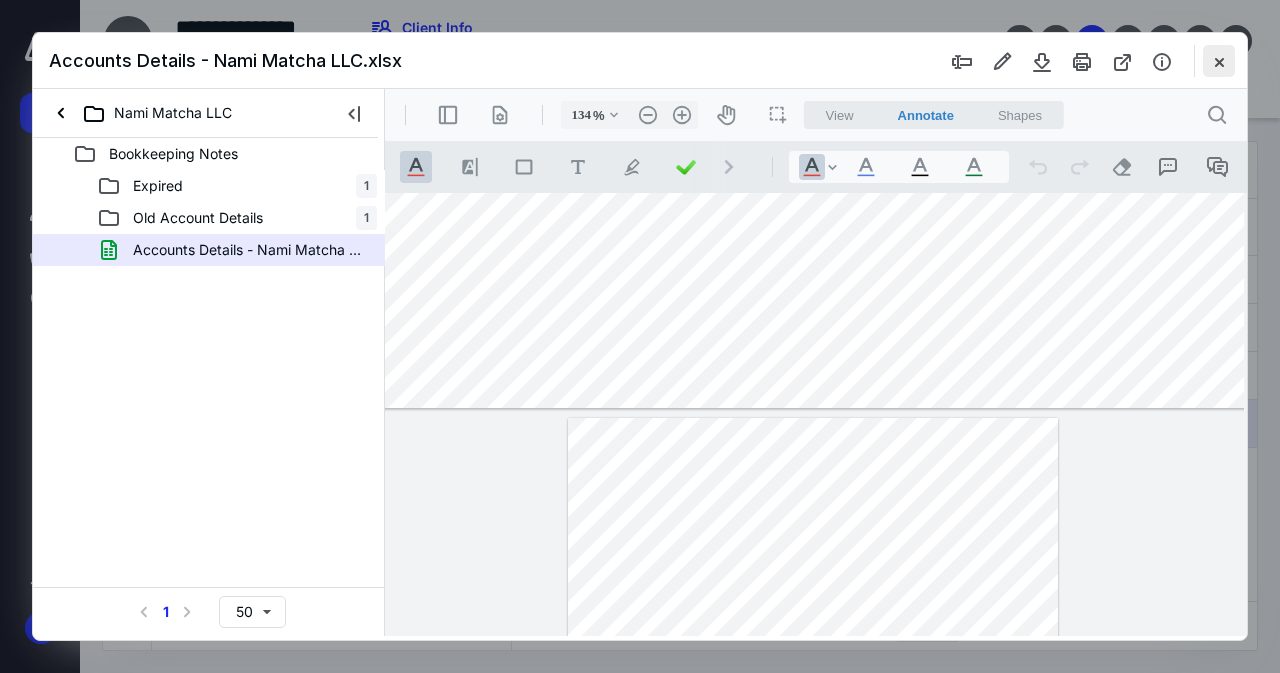 click at bounding box center (1219, 61) 